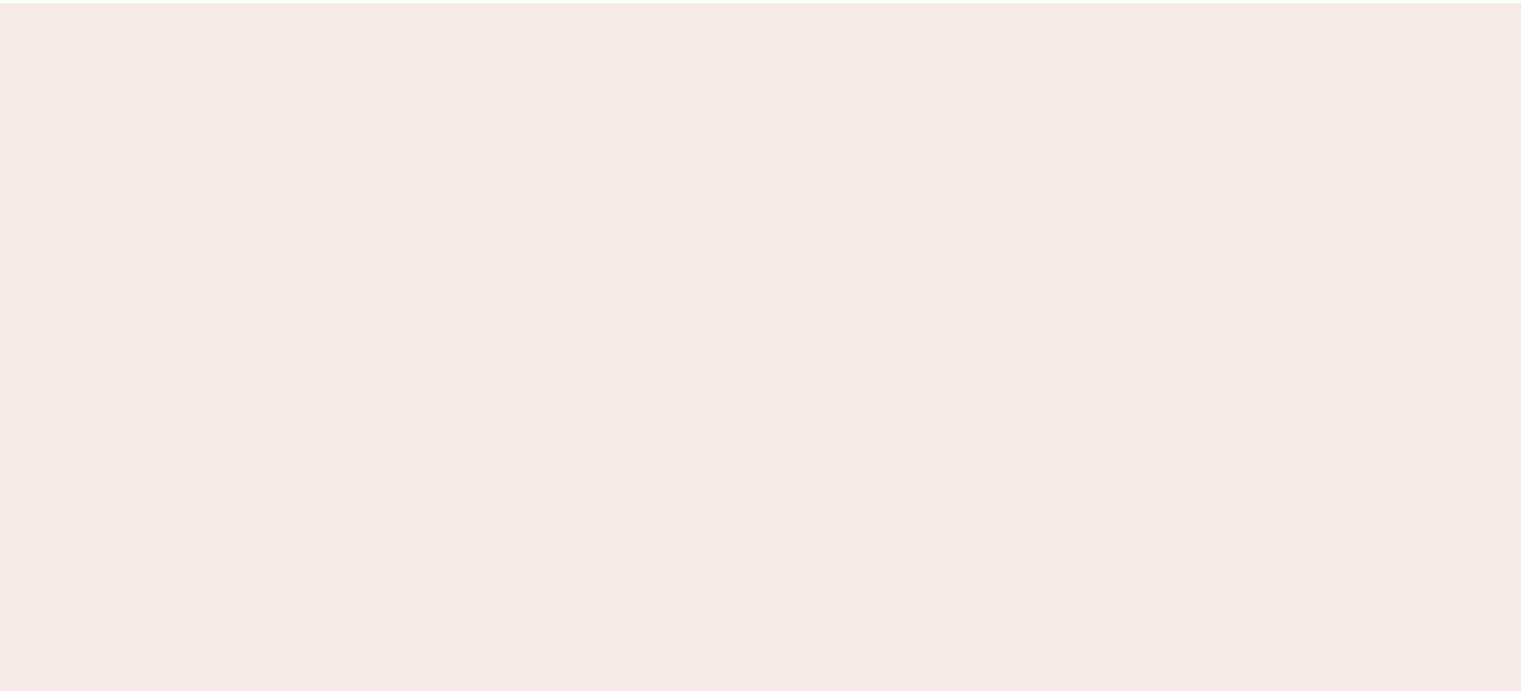 scroll, scrollTop: 0, scrollLeft: 0, axis: both 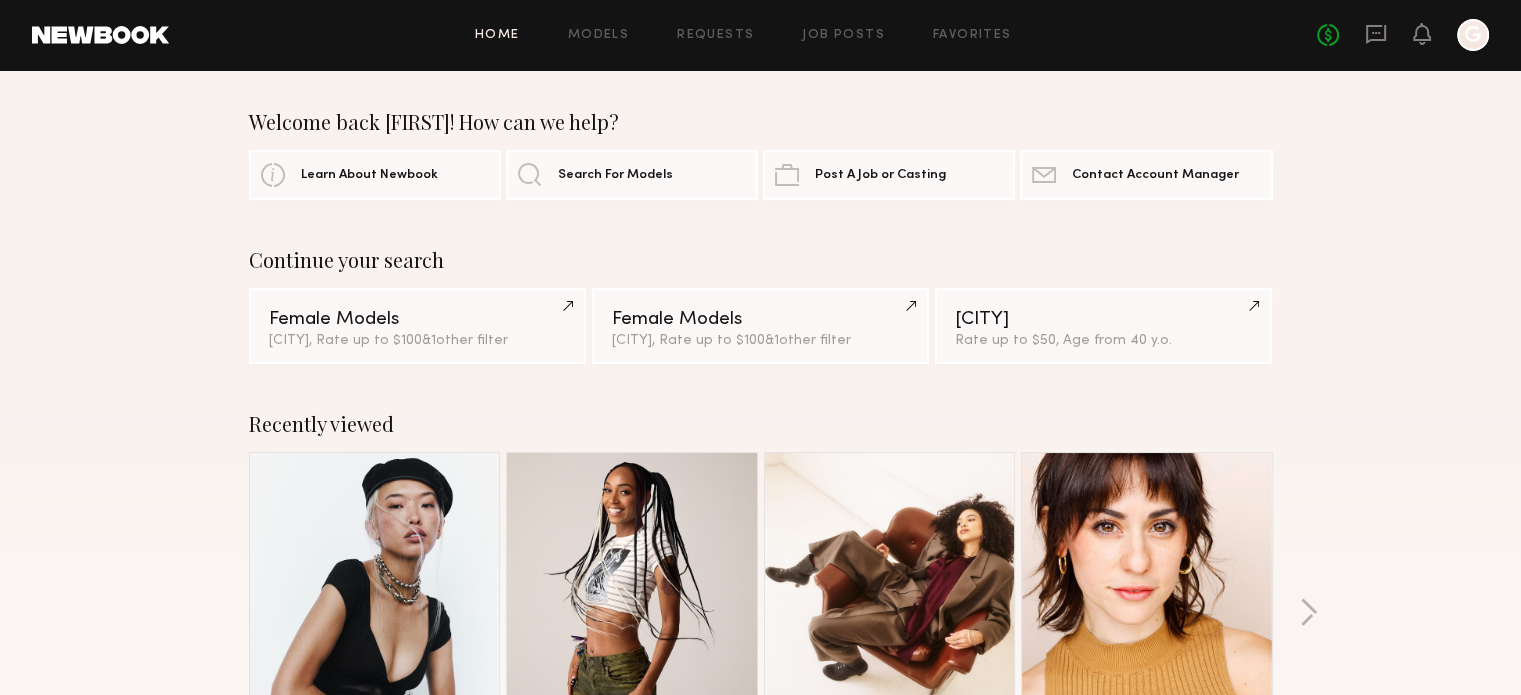 click 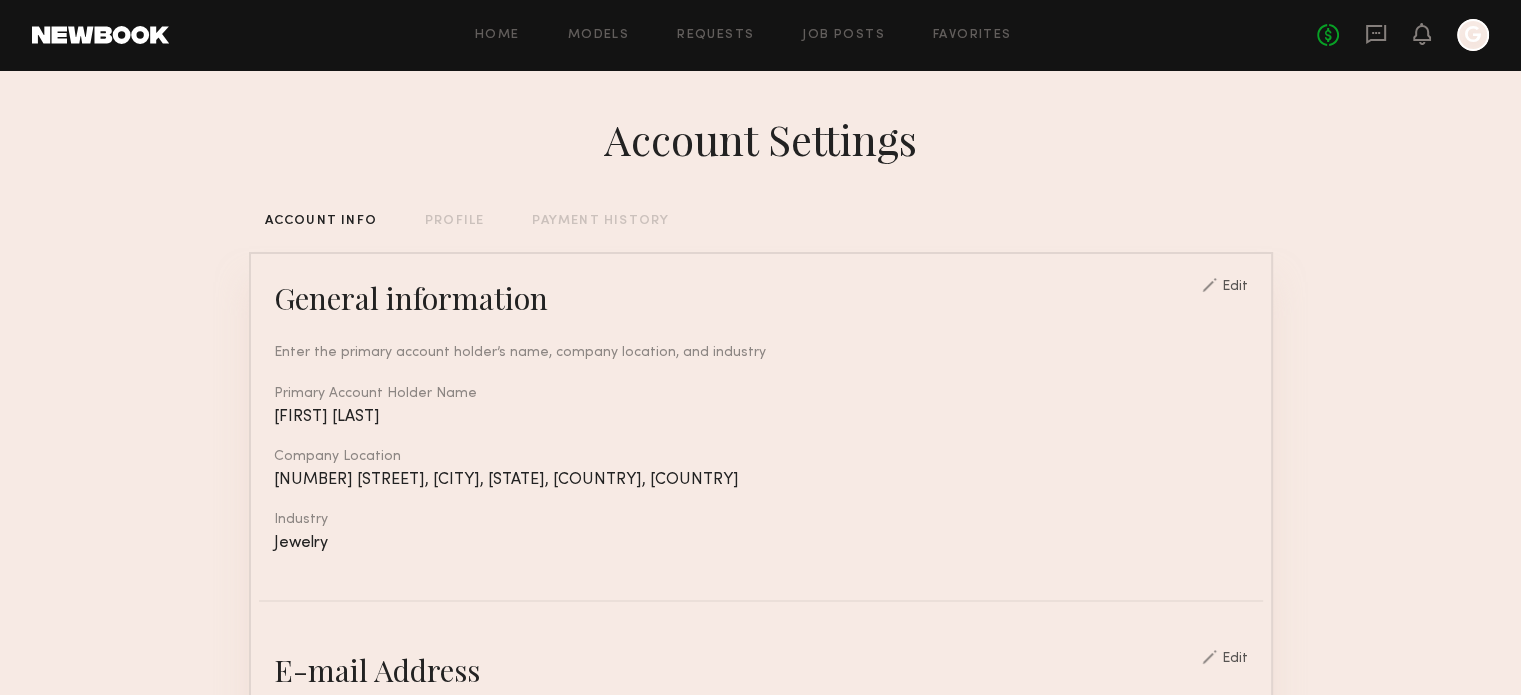 click on "Home Models Requests Job Posts Favorites Sign Out No fees up to $5,000 G" 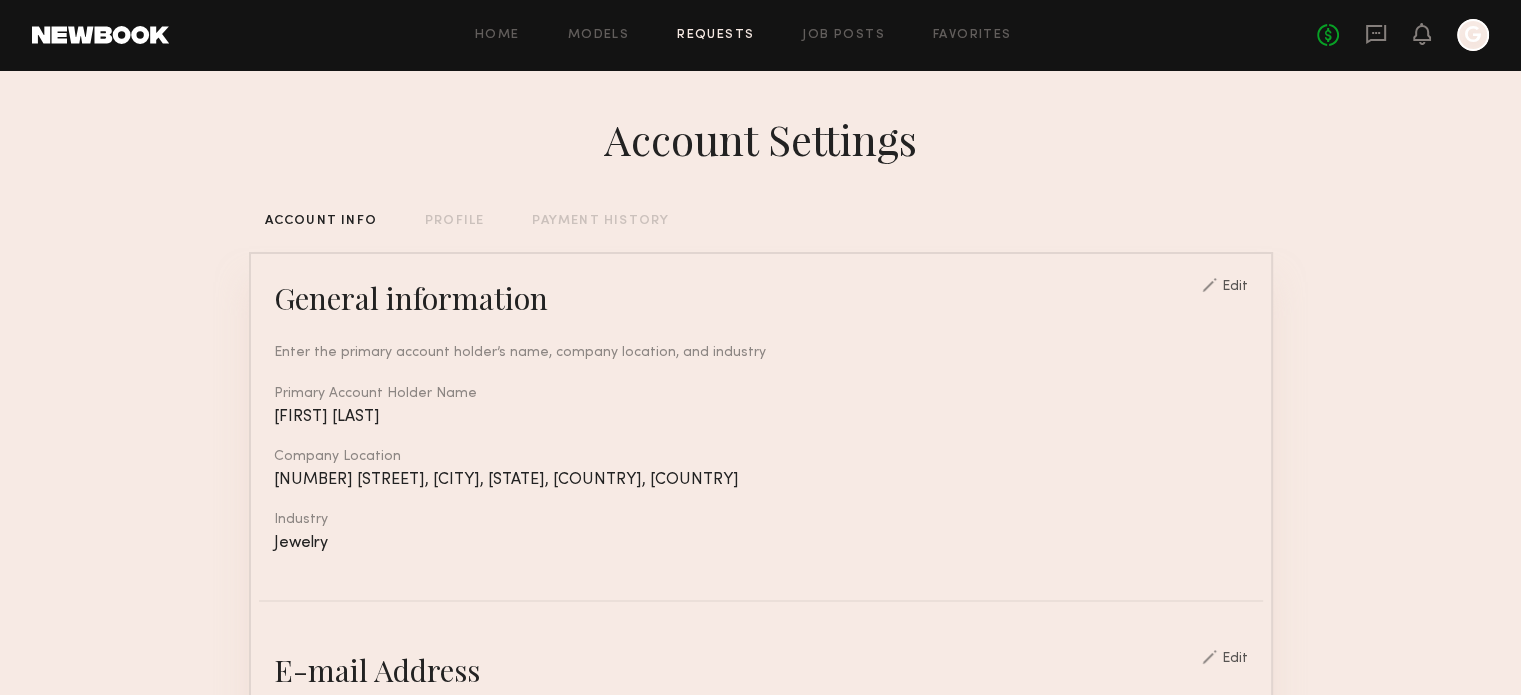 click on "Requests" 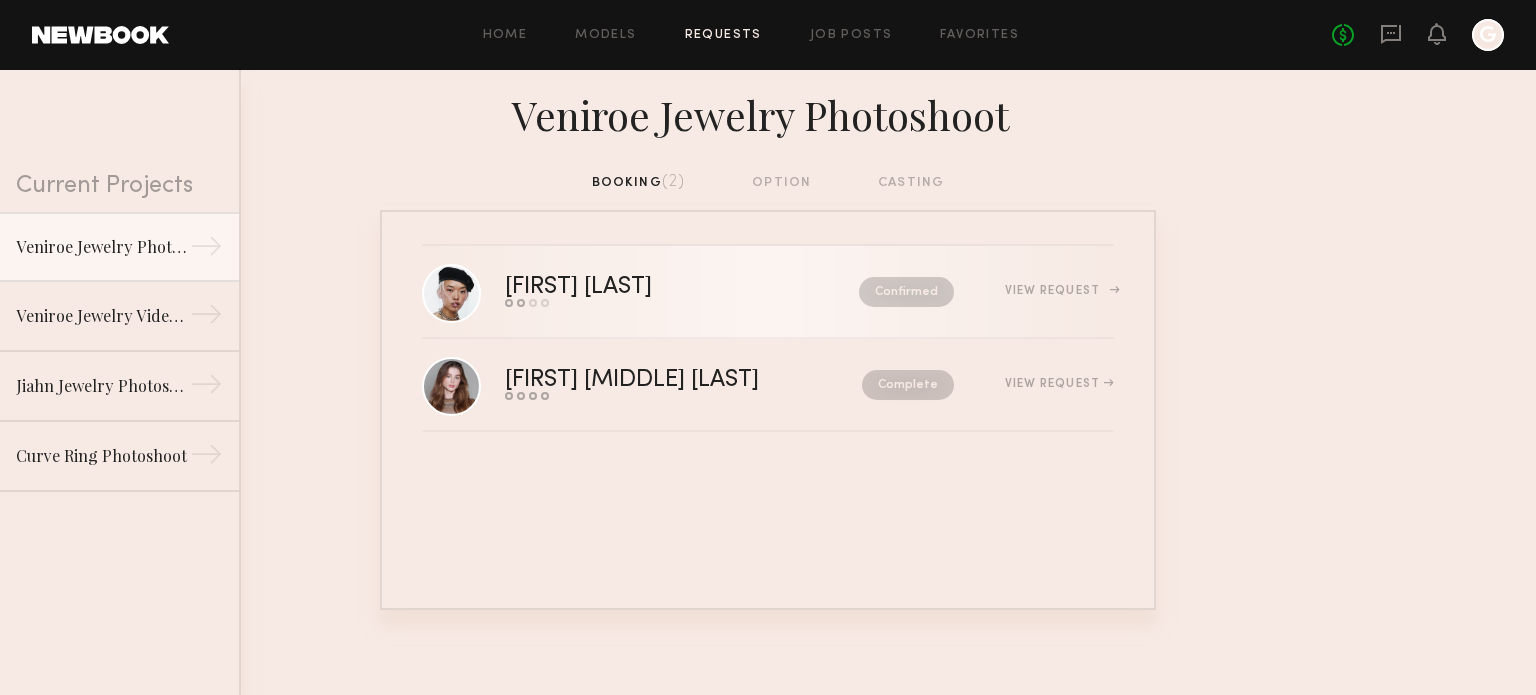 click on "[FIRST] [LAST]" 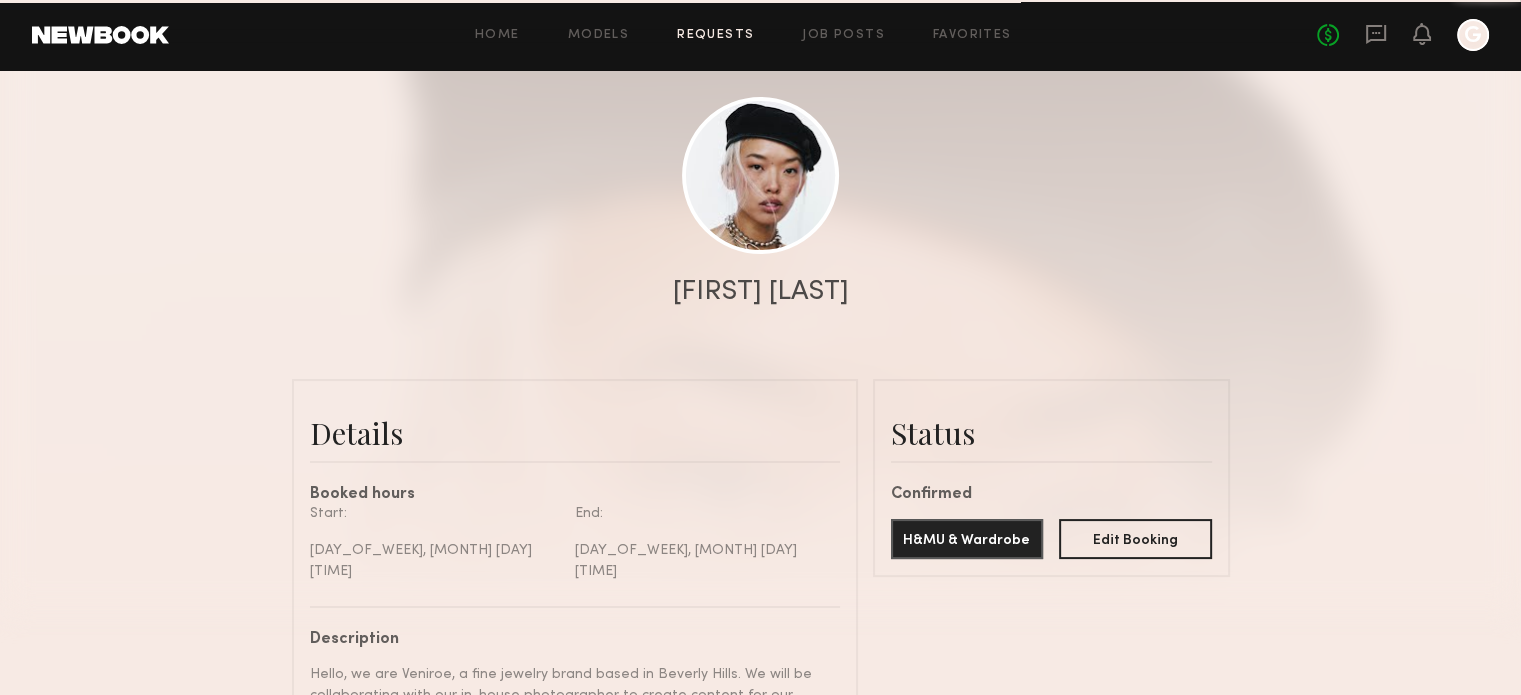 scroll, scrollTop: 200, scrollLeft: 0, axis: vertical 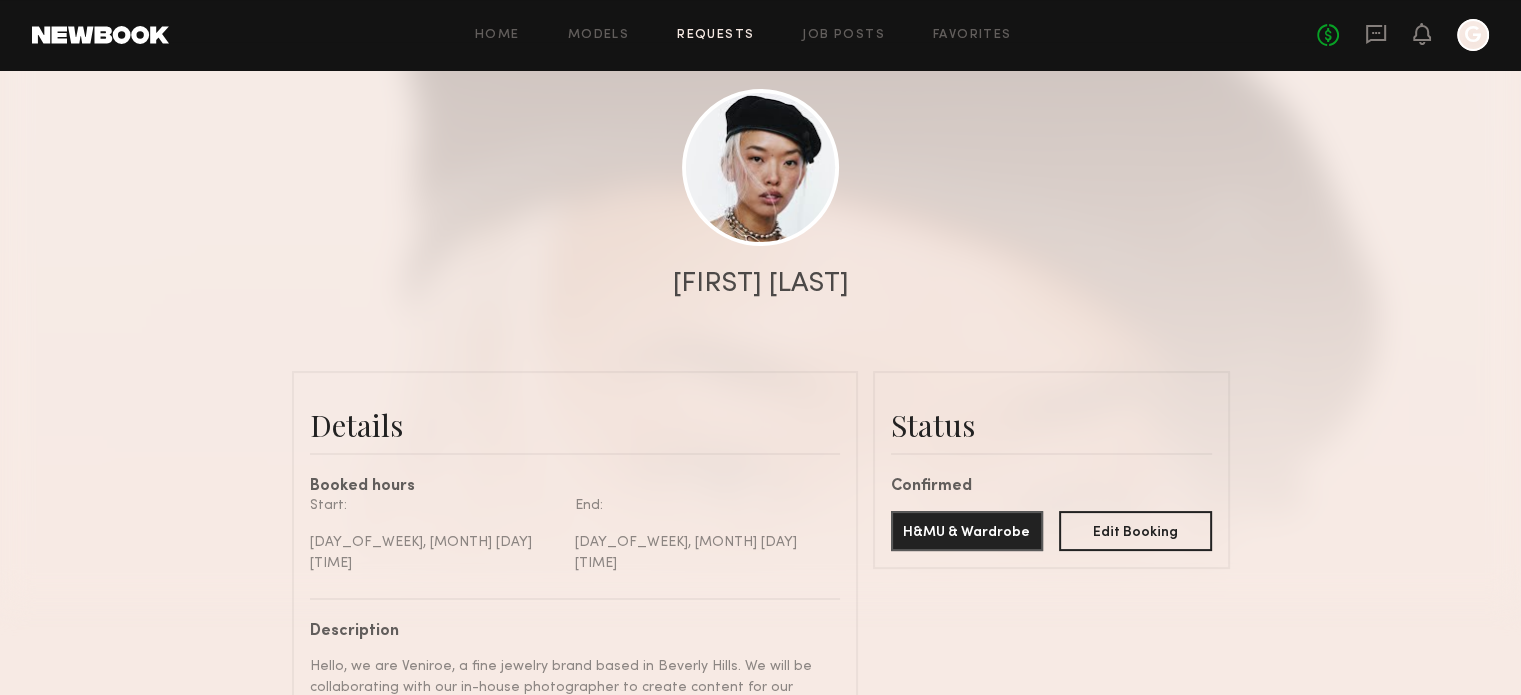 click 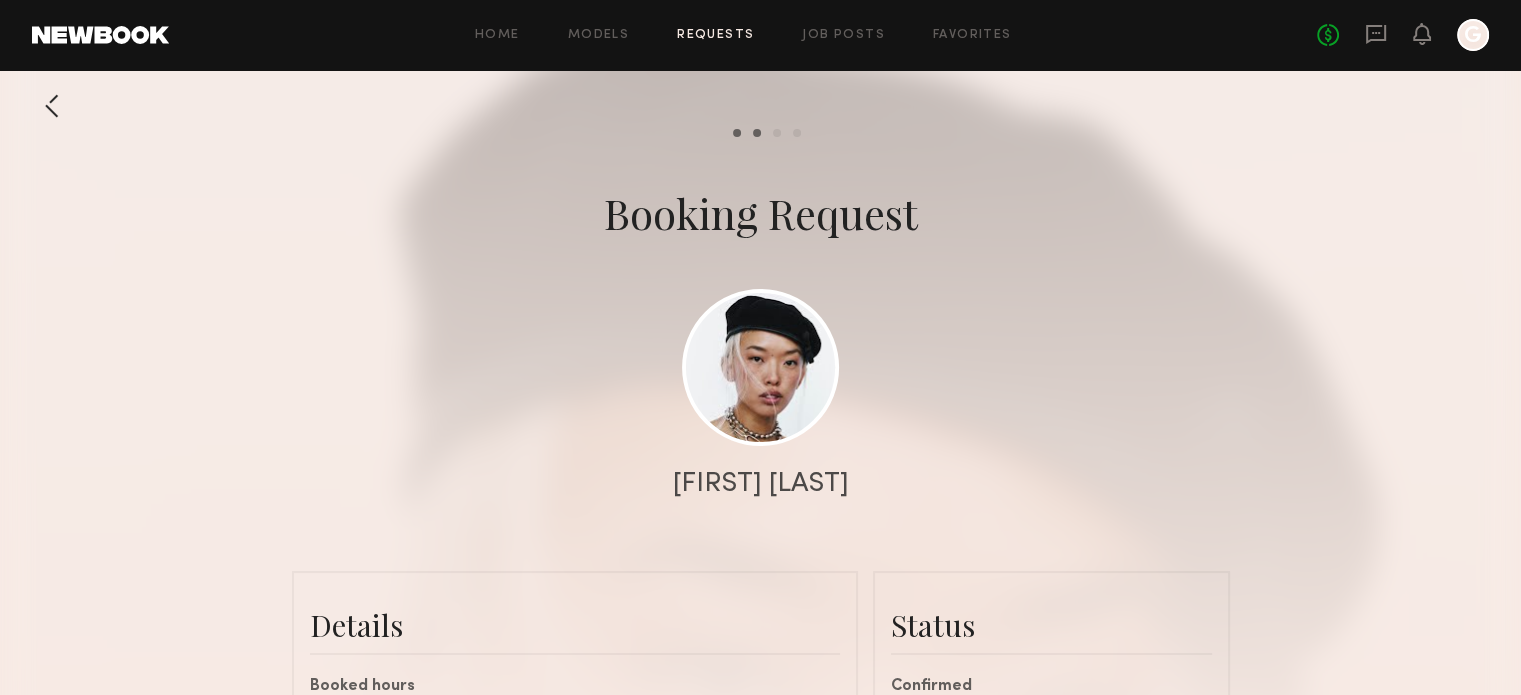 scroll, scrollTop: 0, scrollLeft: 0, axis: both 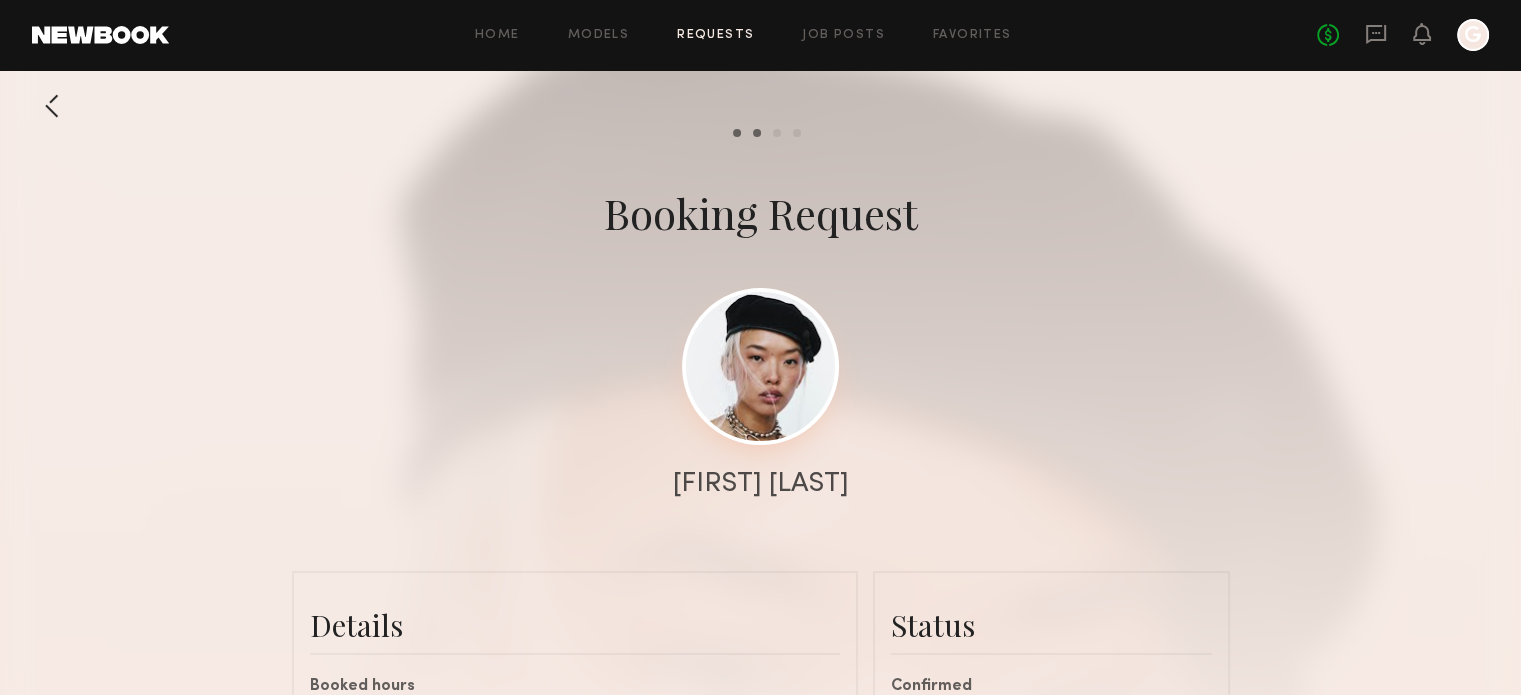 click 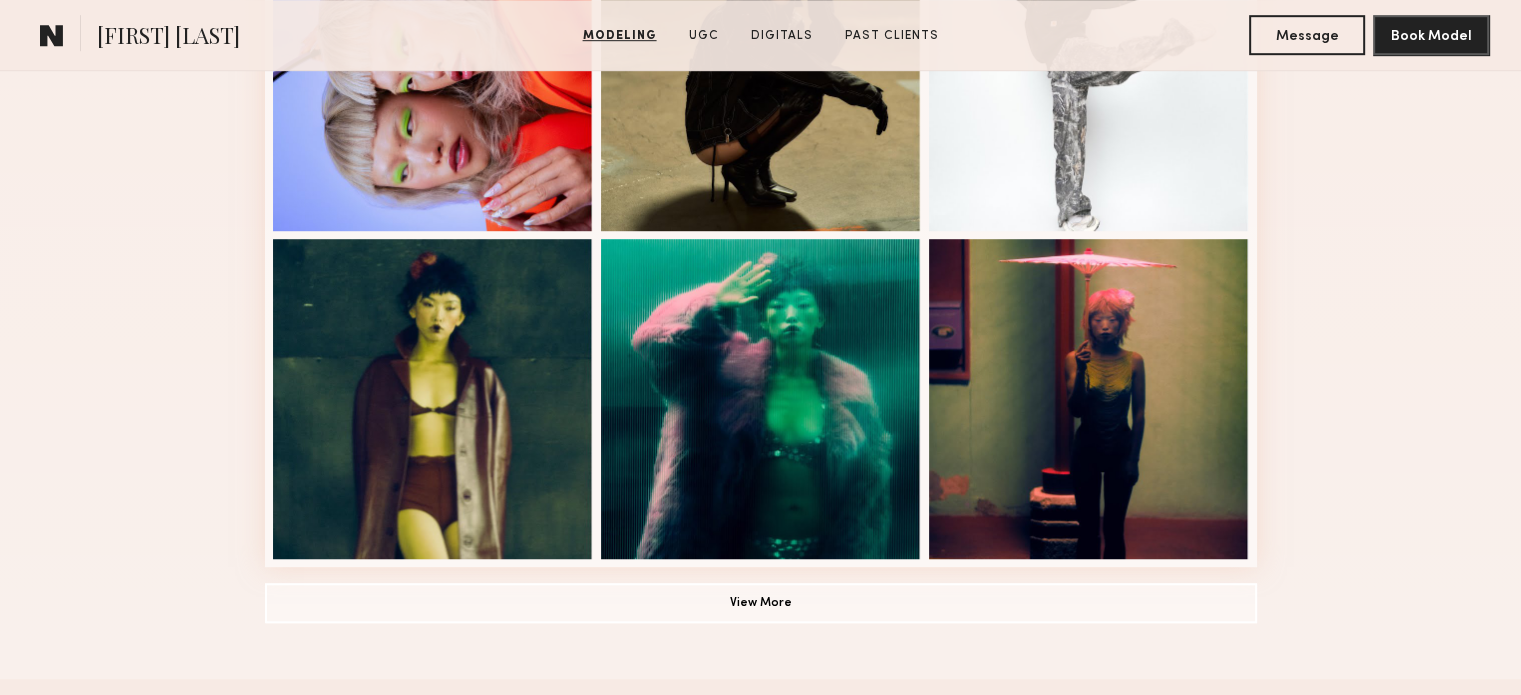 scroll, scrollTop: 1400, scrollLeft: 0, axis: vertical 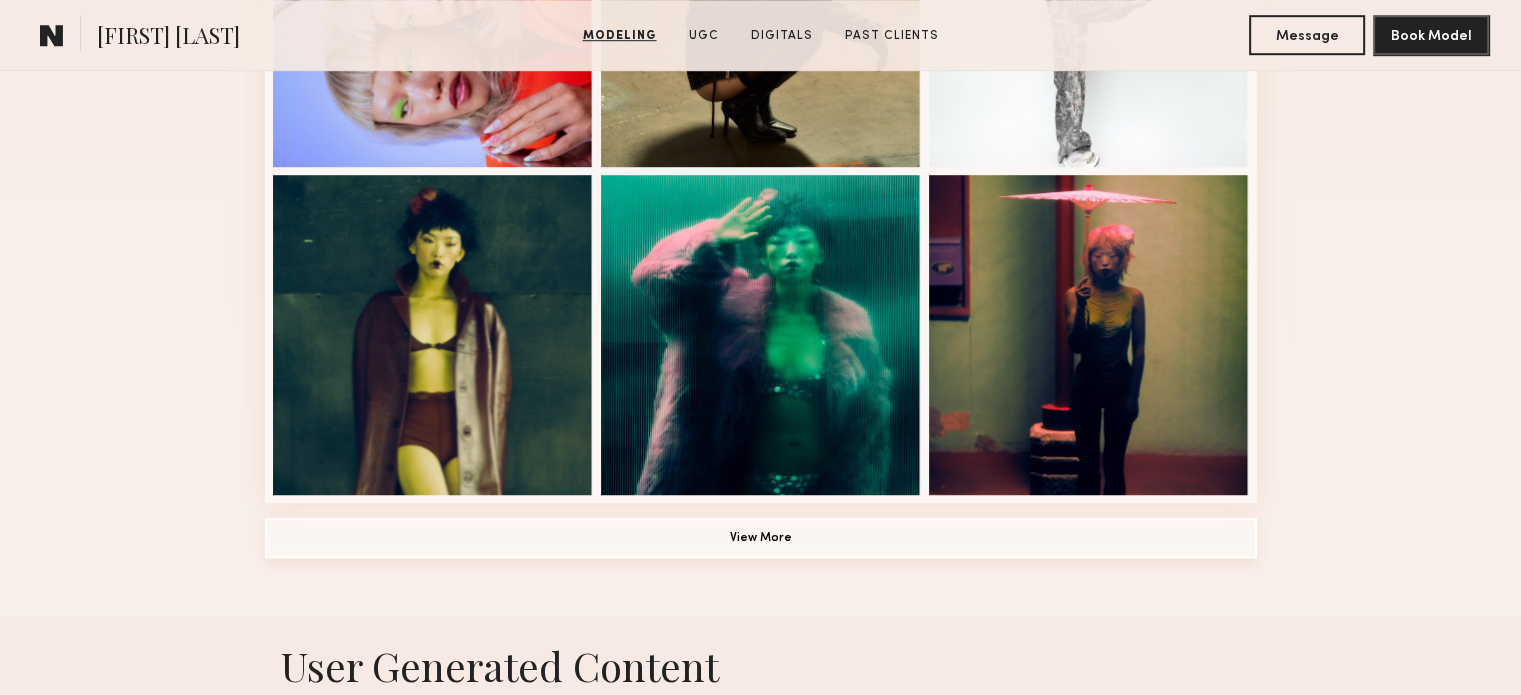 click on "View More" 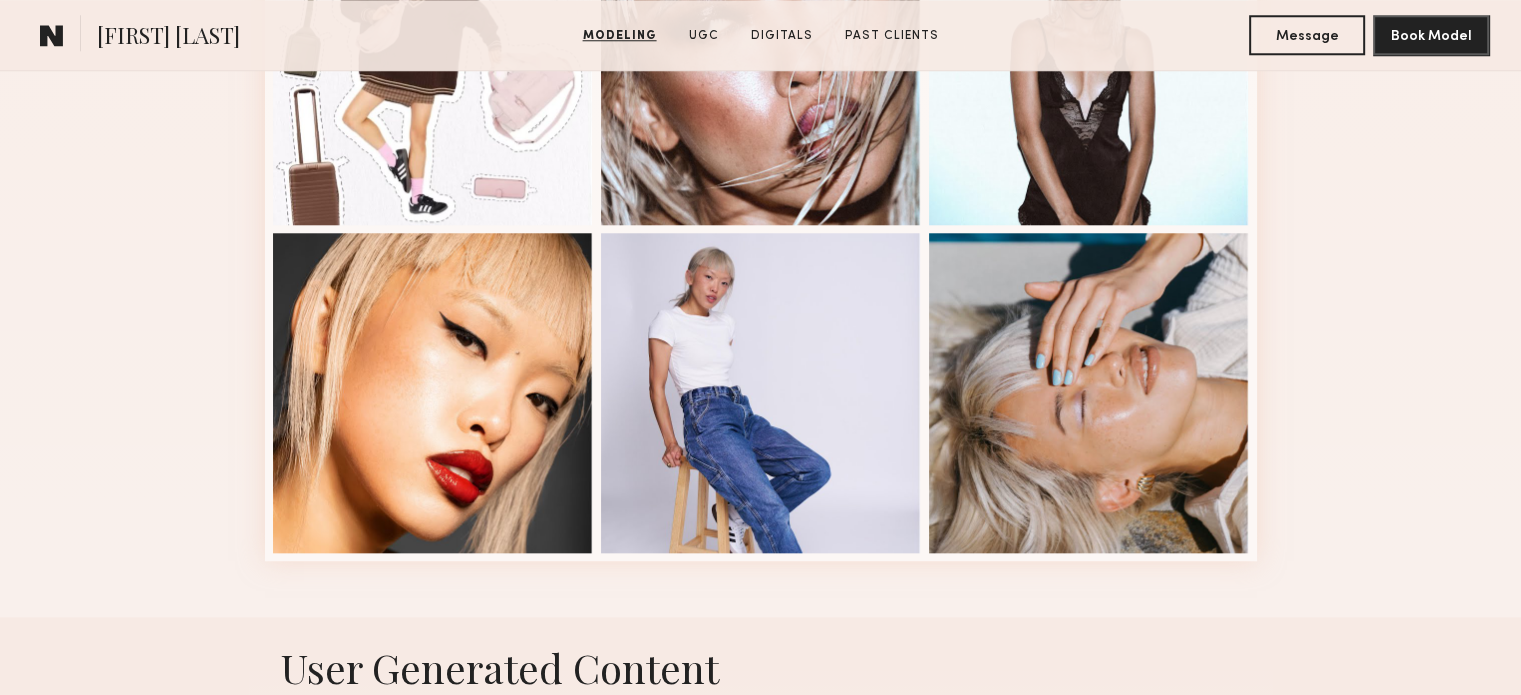 scroll, scrollTop: 2000, scrollLeft: 0, axis: vertical 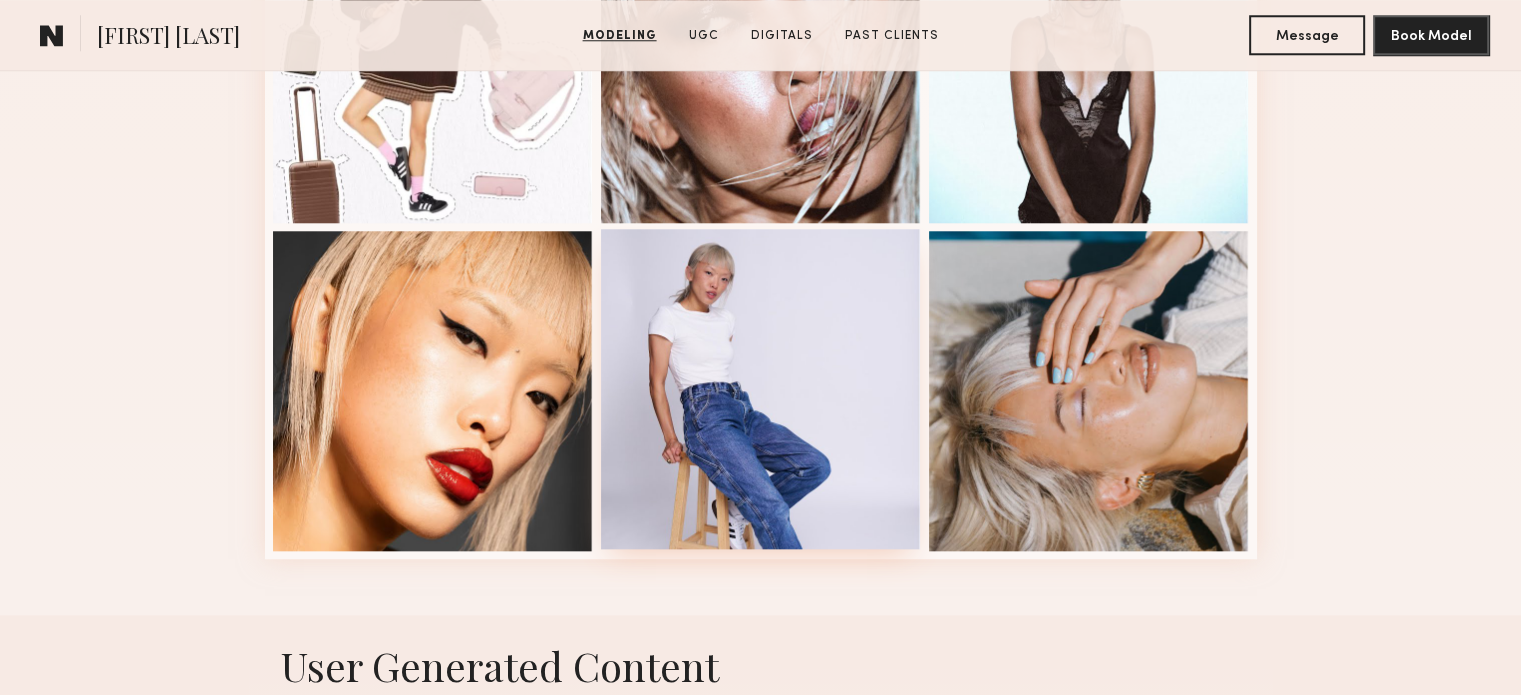 click at bounding box center (761, 389) 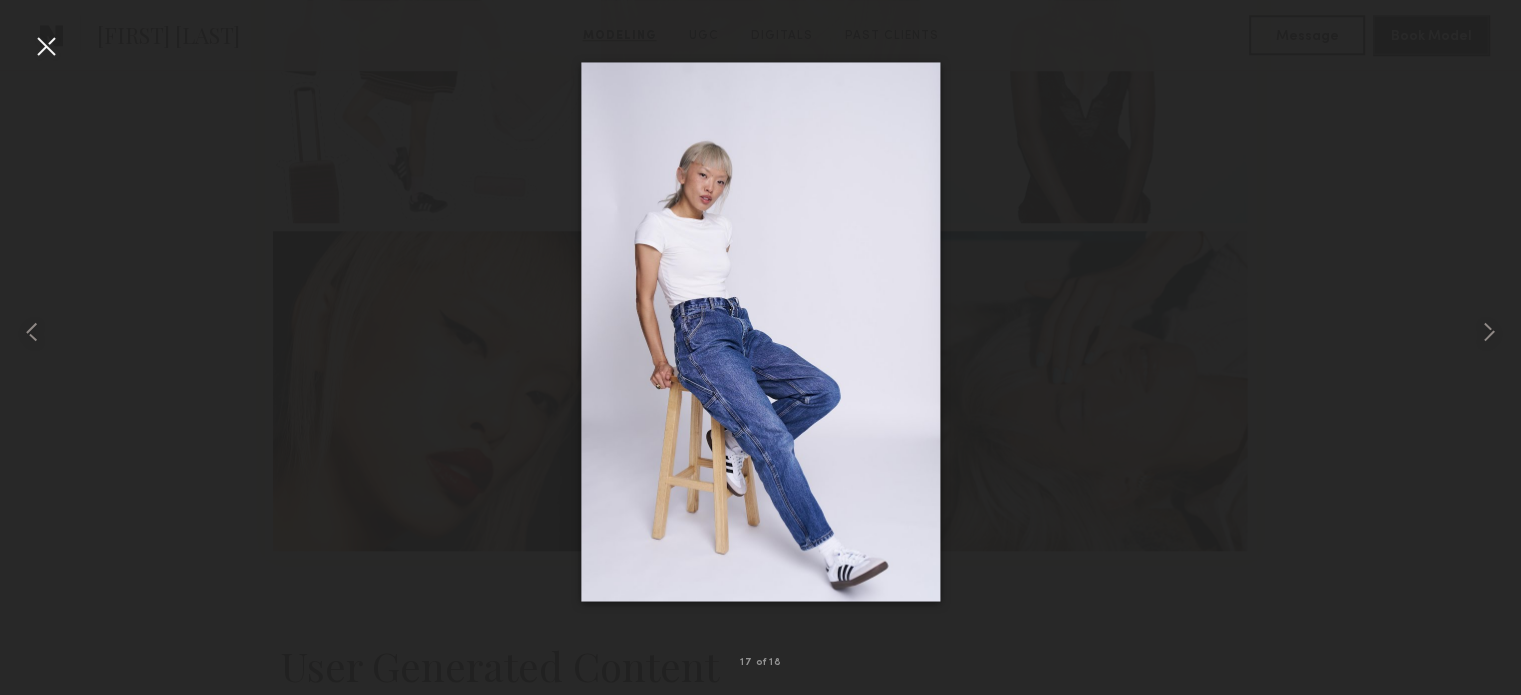 click at bounding box center (46, 46) 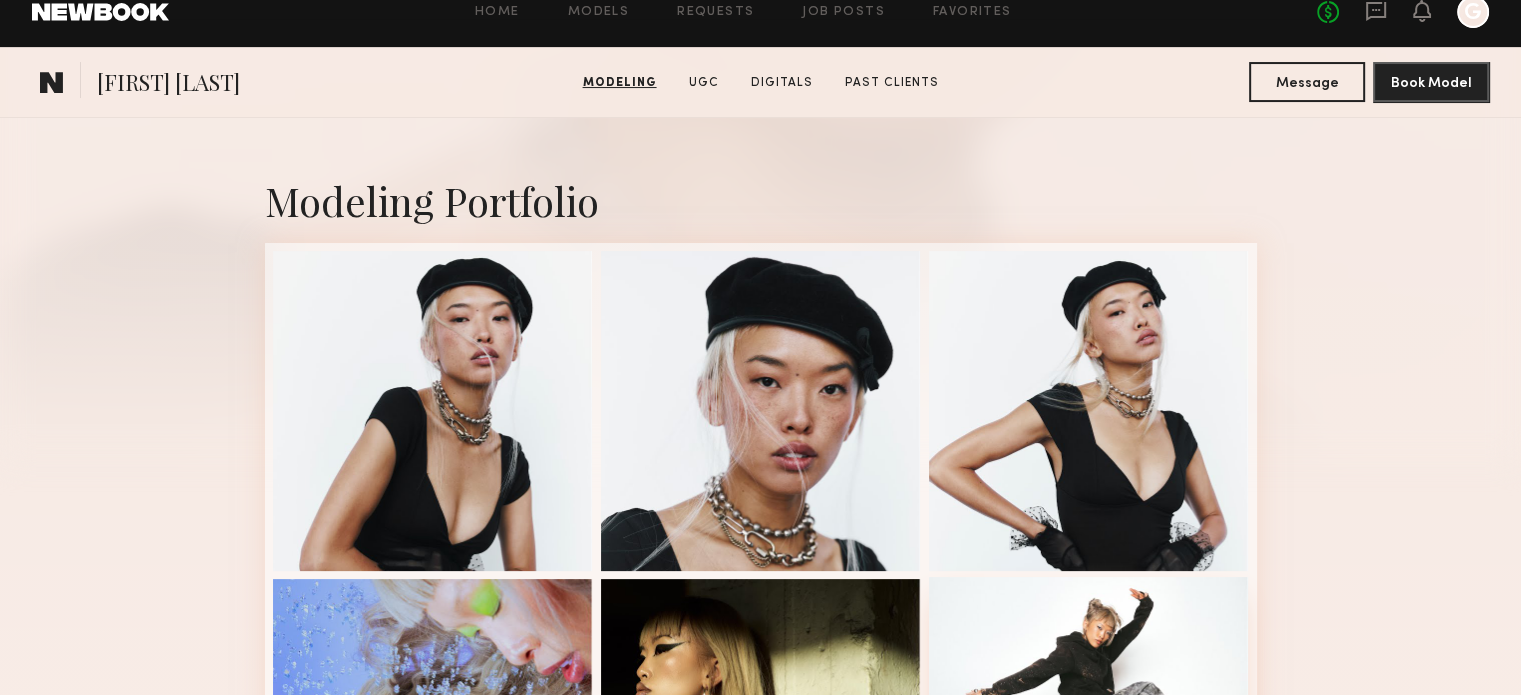 scroll, scrollTop: 300, scrollLeft: 0, axis: vertical 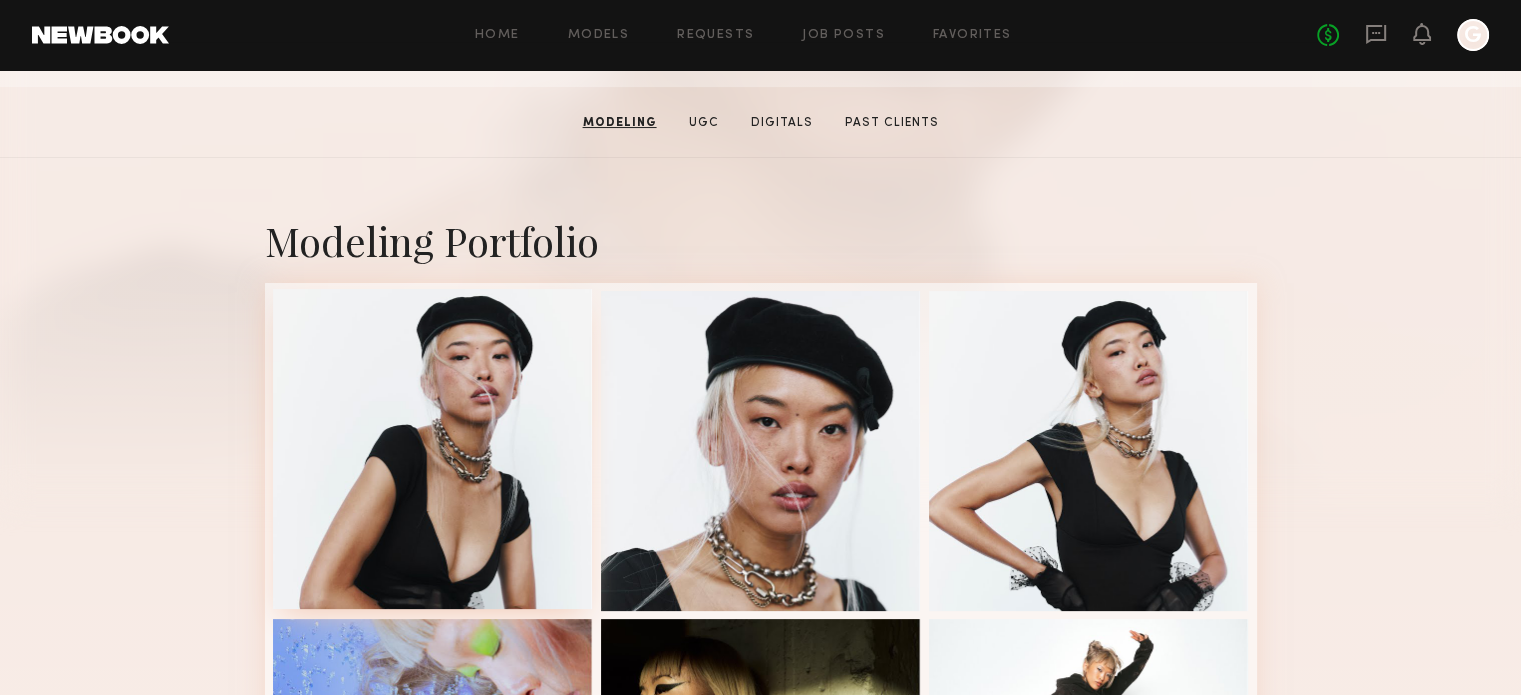 click at bounding box center (433, 449) 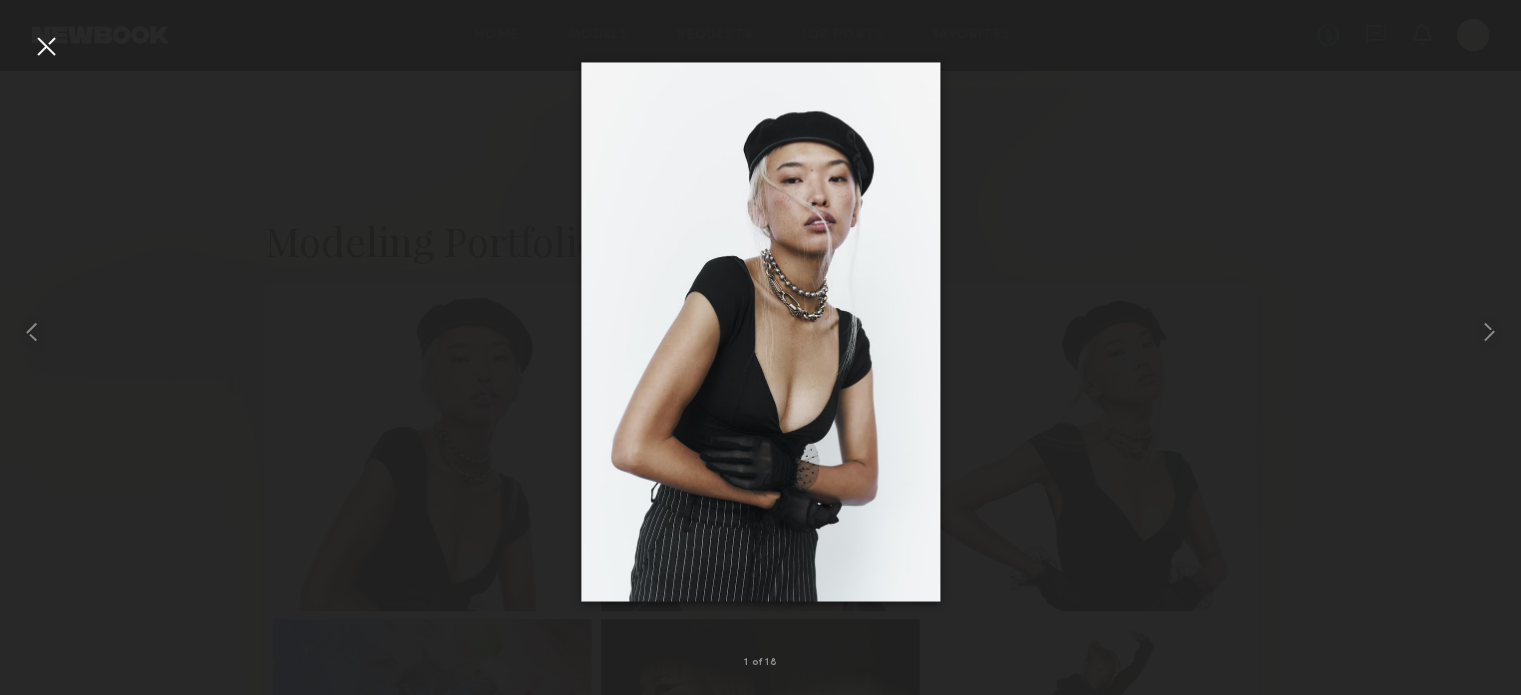 click at bounding box center [46, 46] 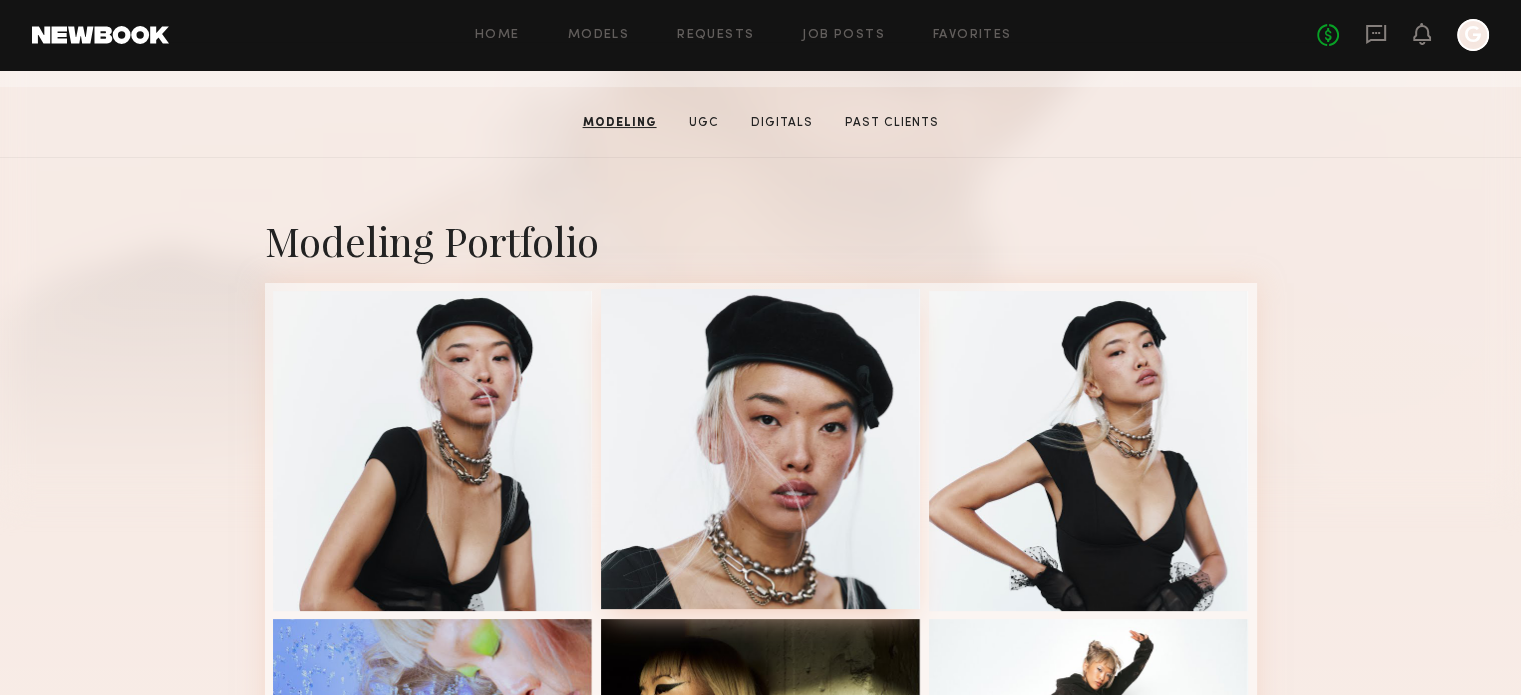 click at bounding box center (761, 449) 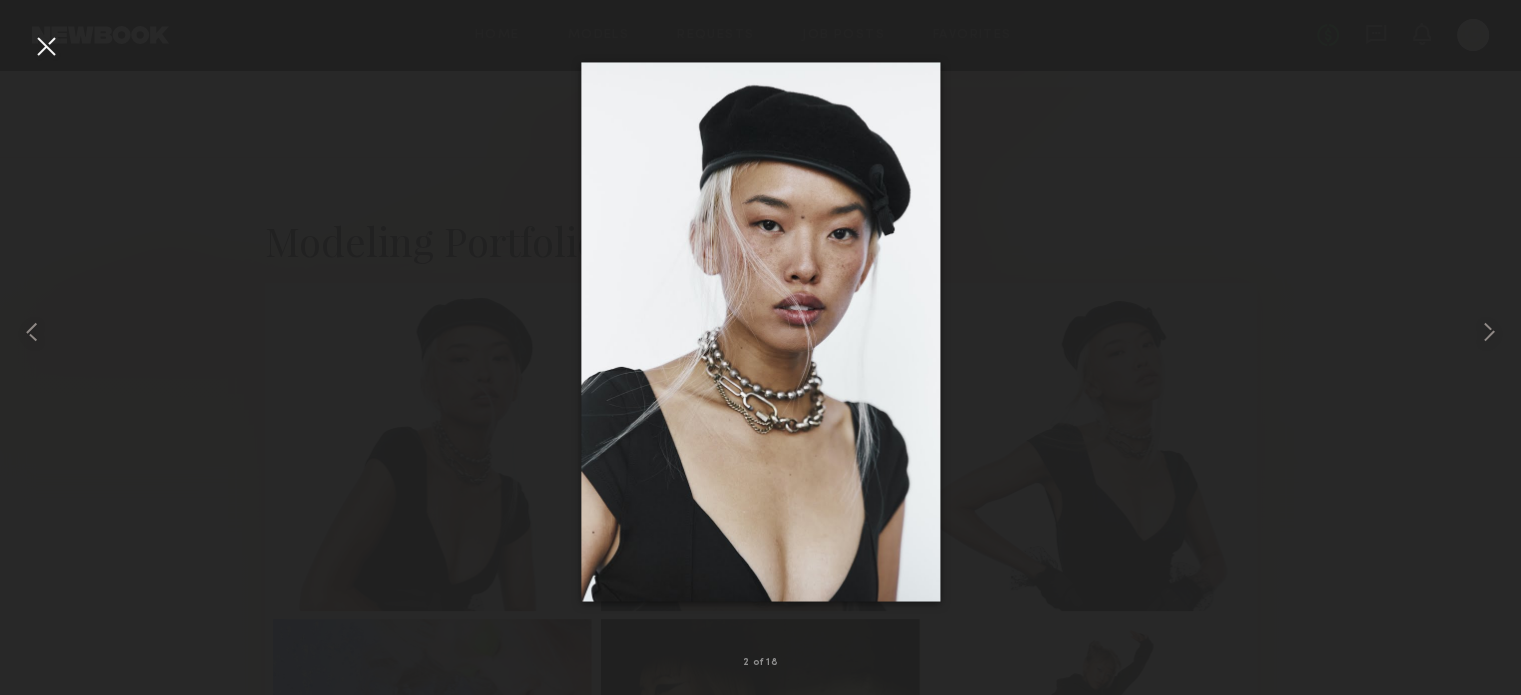 click at bounding box center [46, 46] 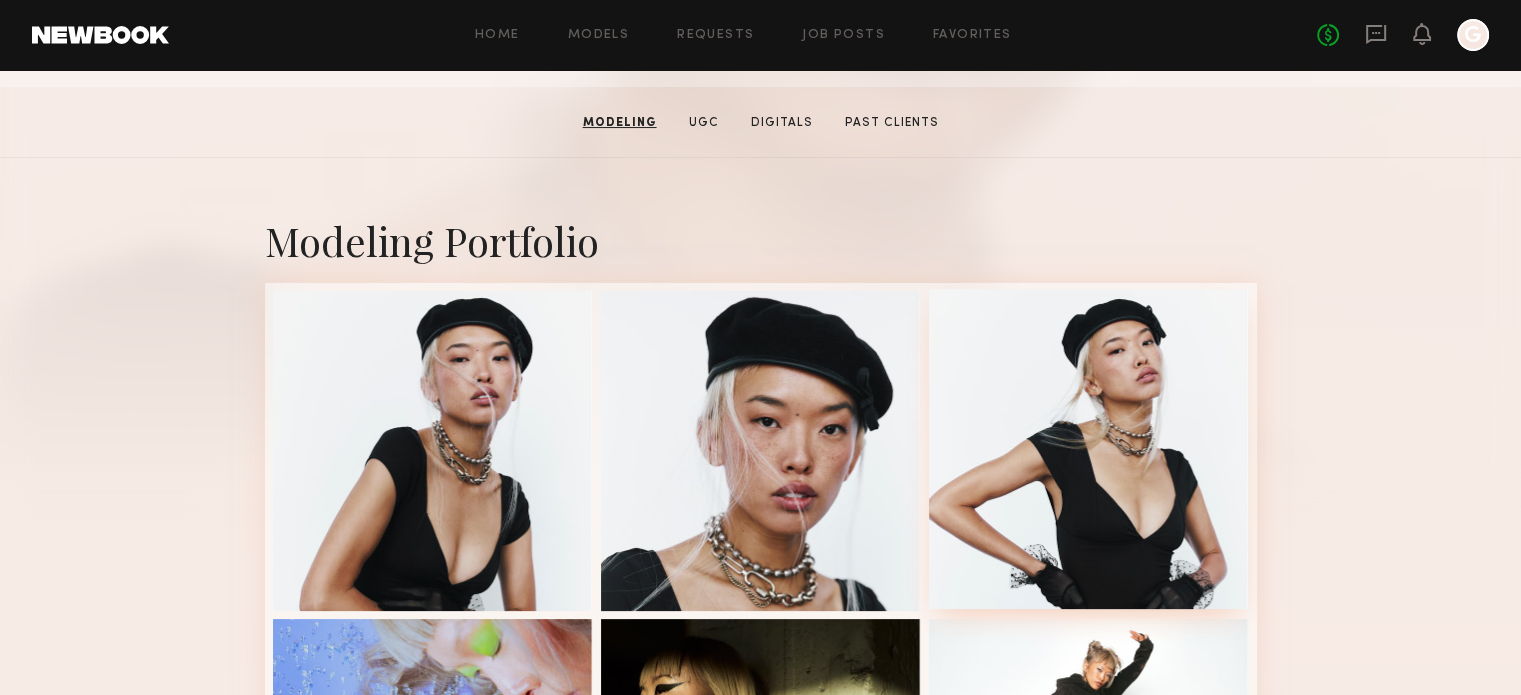 click at bounding box center [1089, 449] 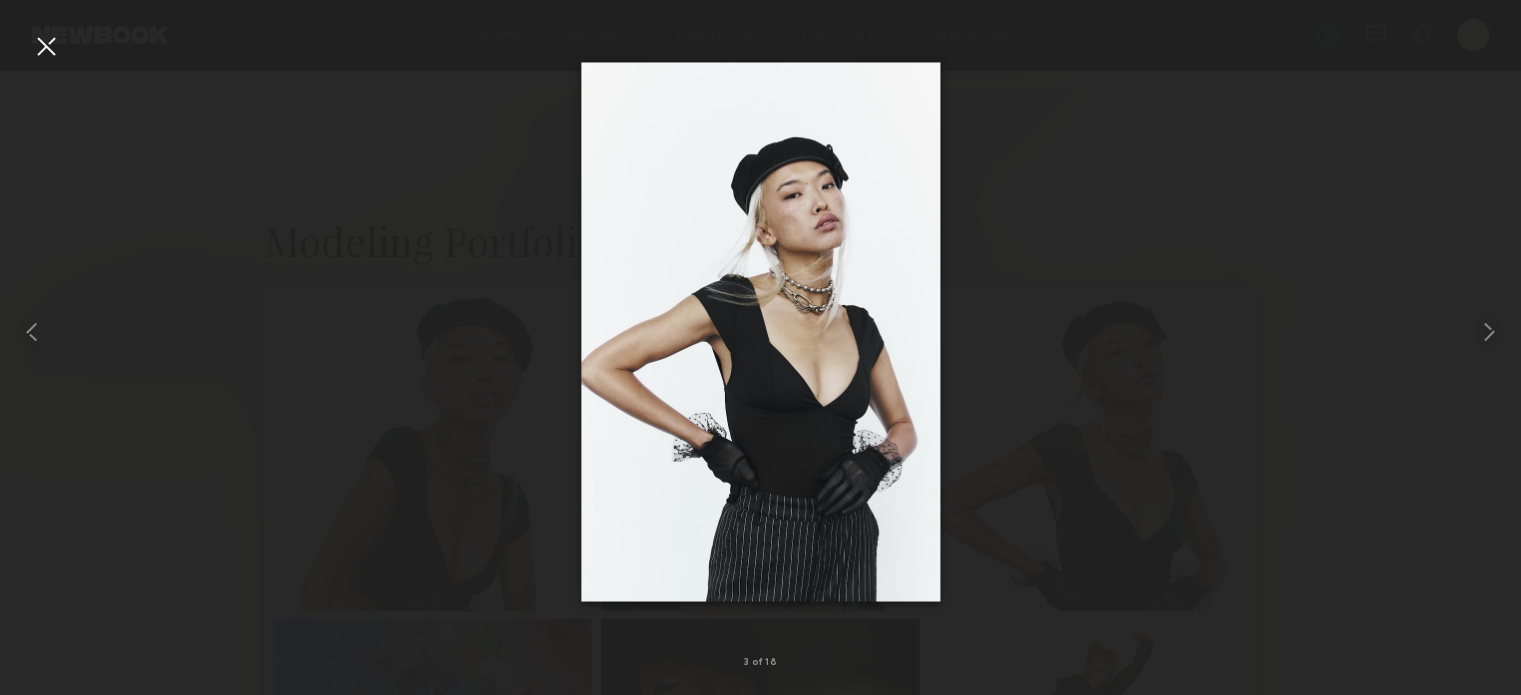 click at bounding box center (46, 46) 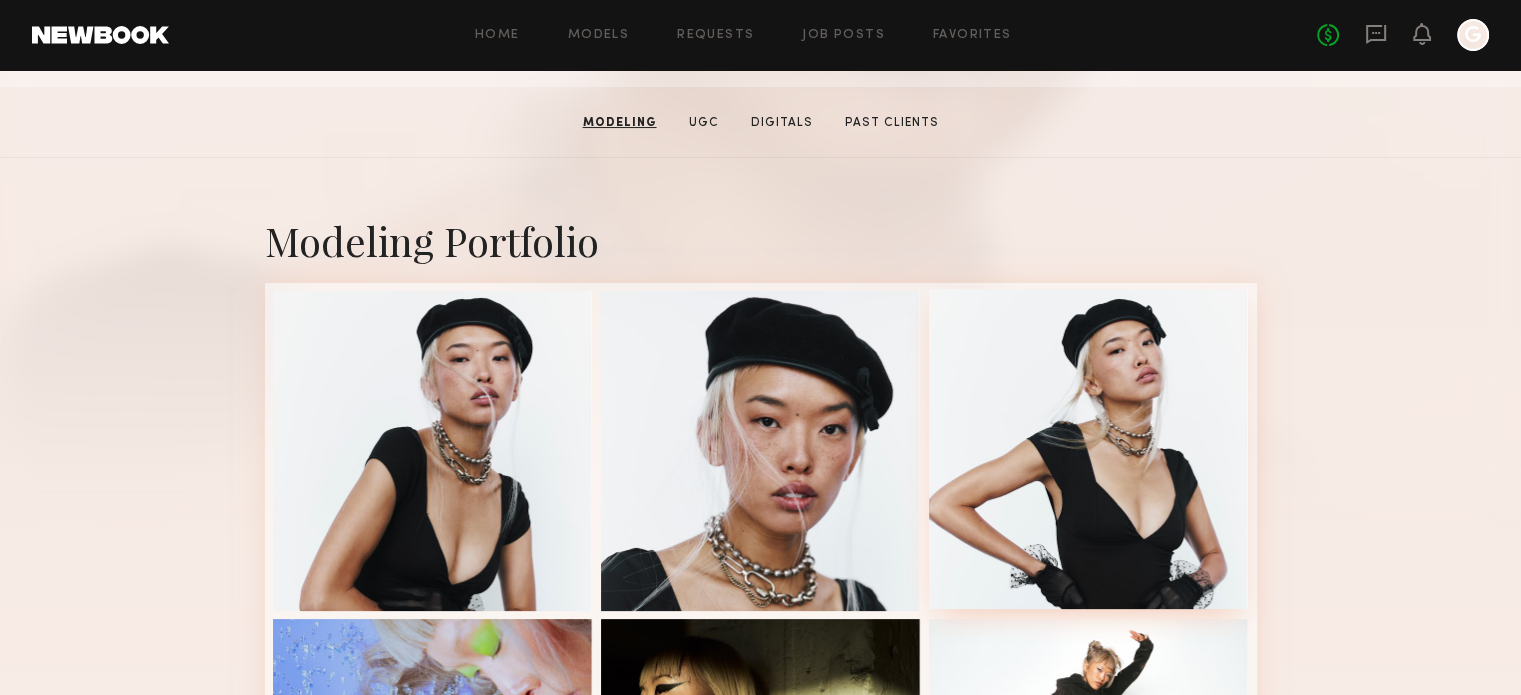 scroll, scrollTop: 0, scrollLeft: 0, axis: both 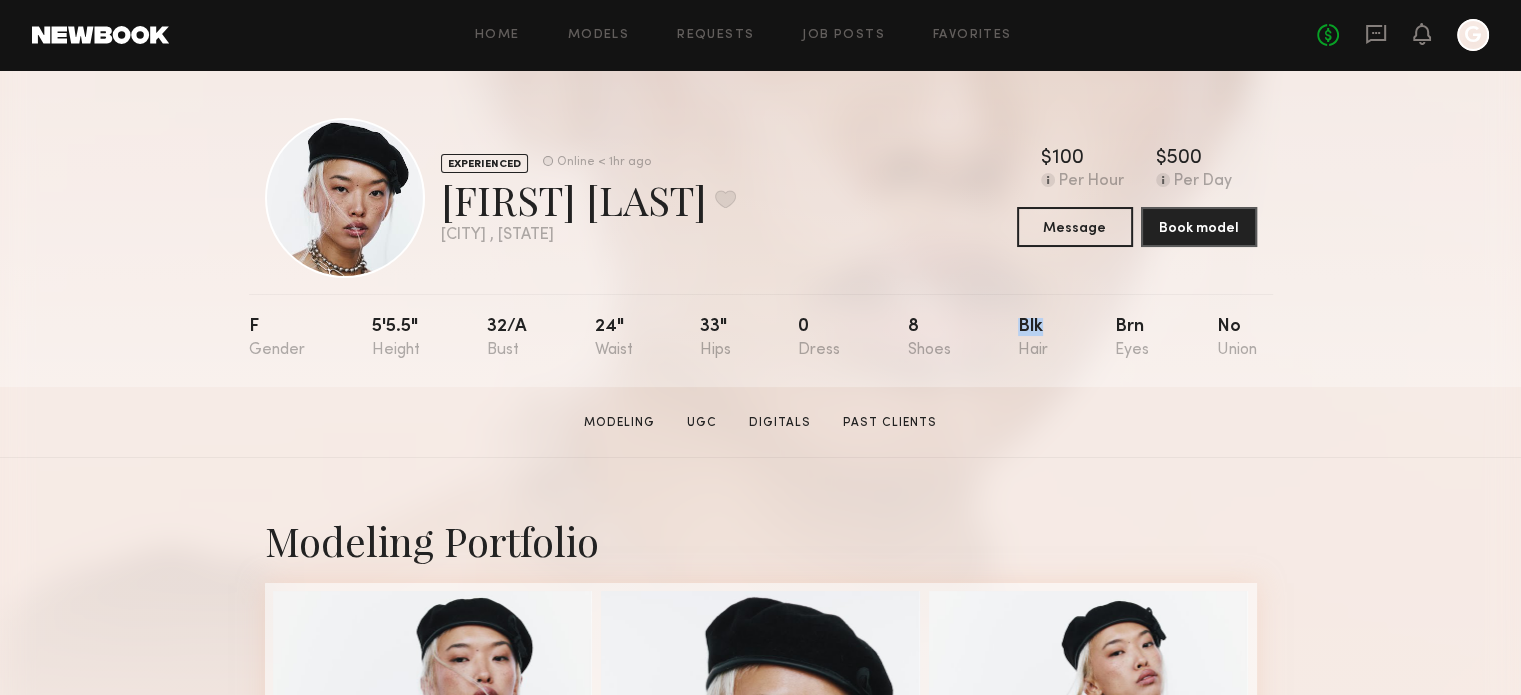 drag, startPoint x: 1020, startPoint y: 348, endPoint x: 976, endPoint y: 353, distance: 44.28318 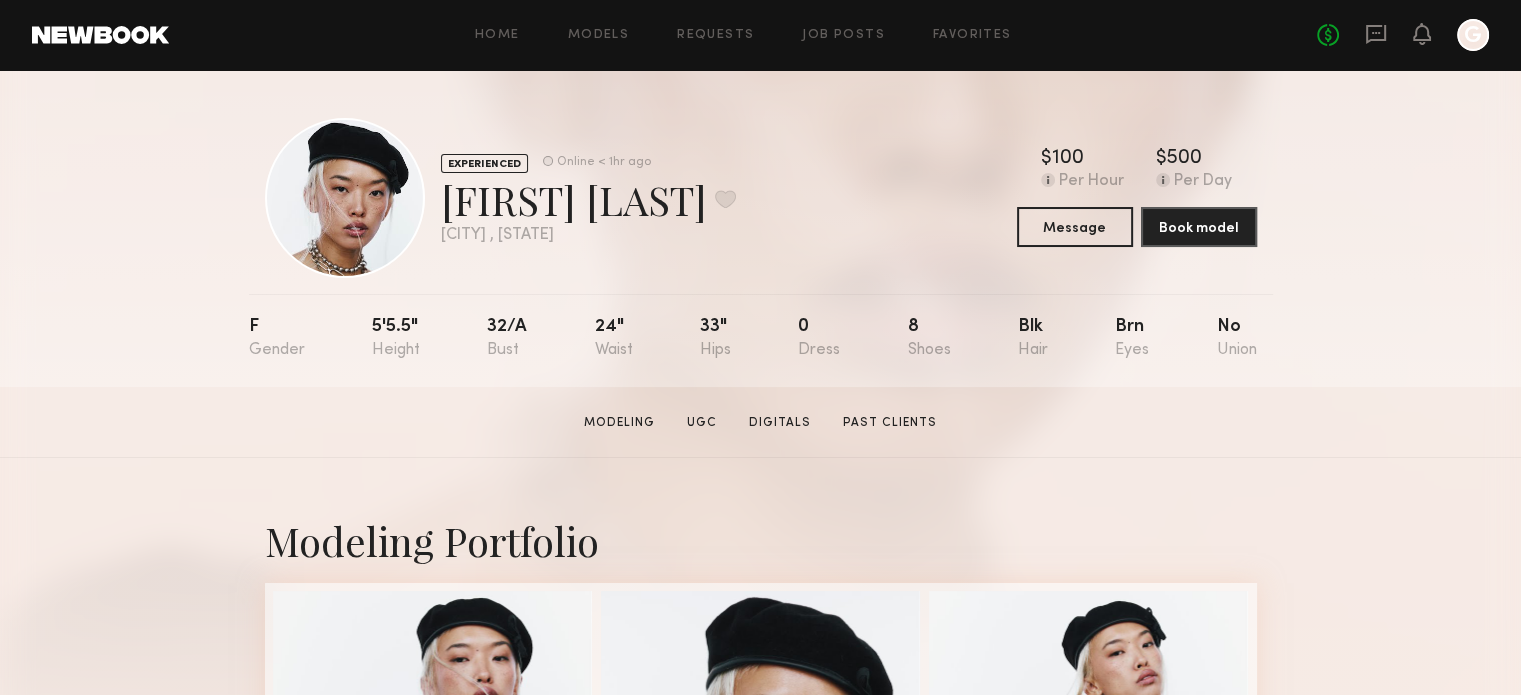 click on "No" 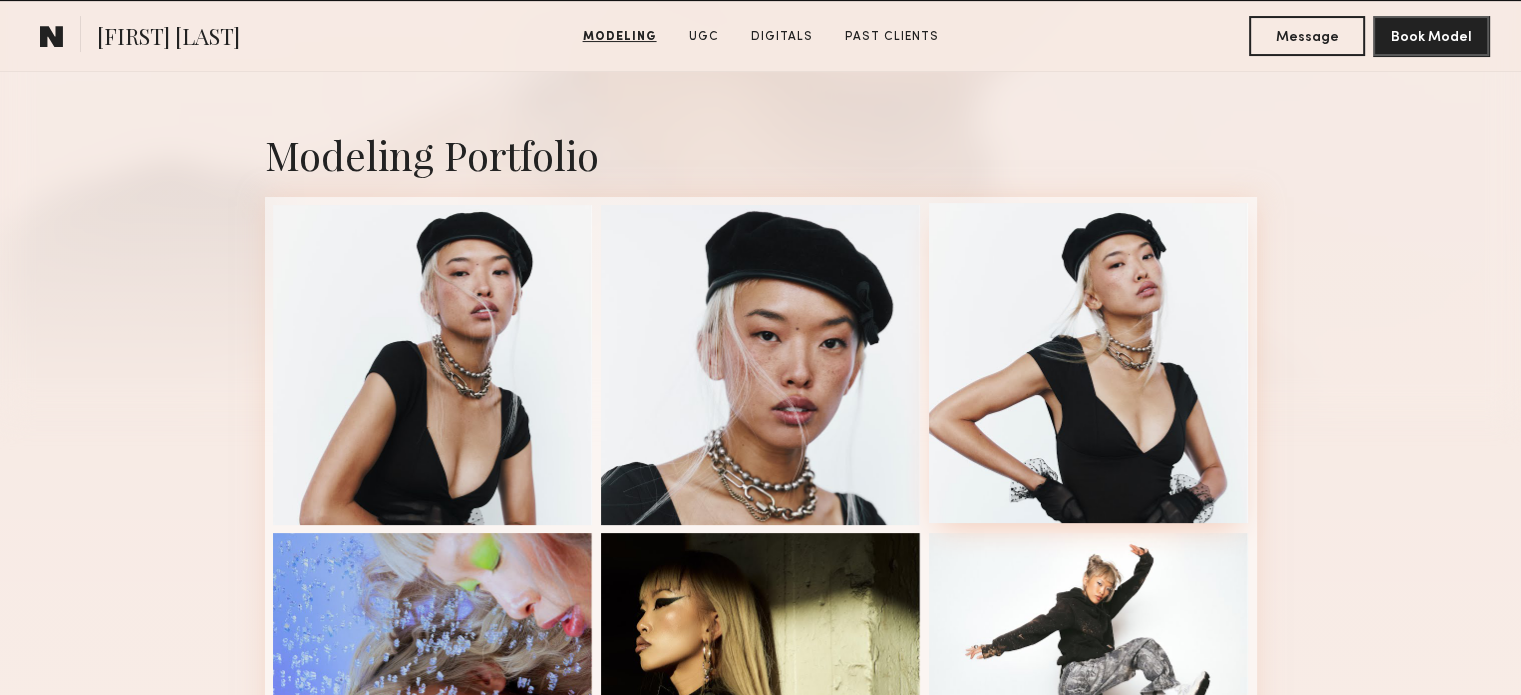 scroll, scrollTop: 300, scrollLeft: 0, axis: vertical 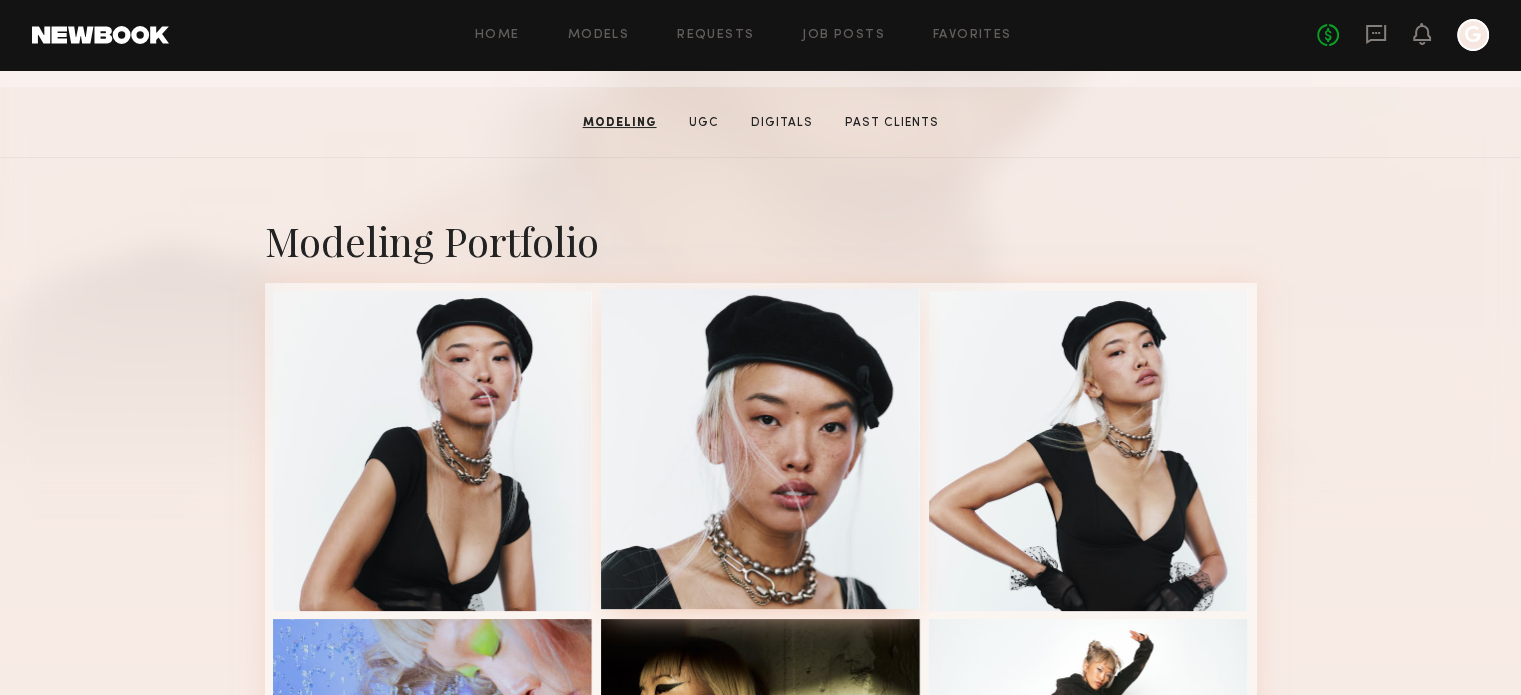 click at bounding box center (761, 449) 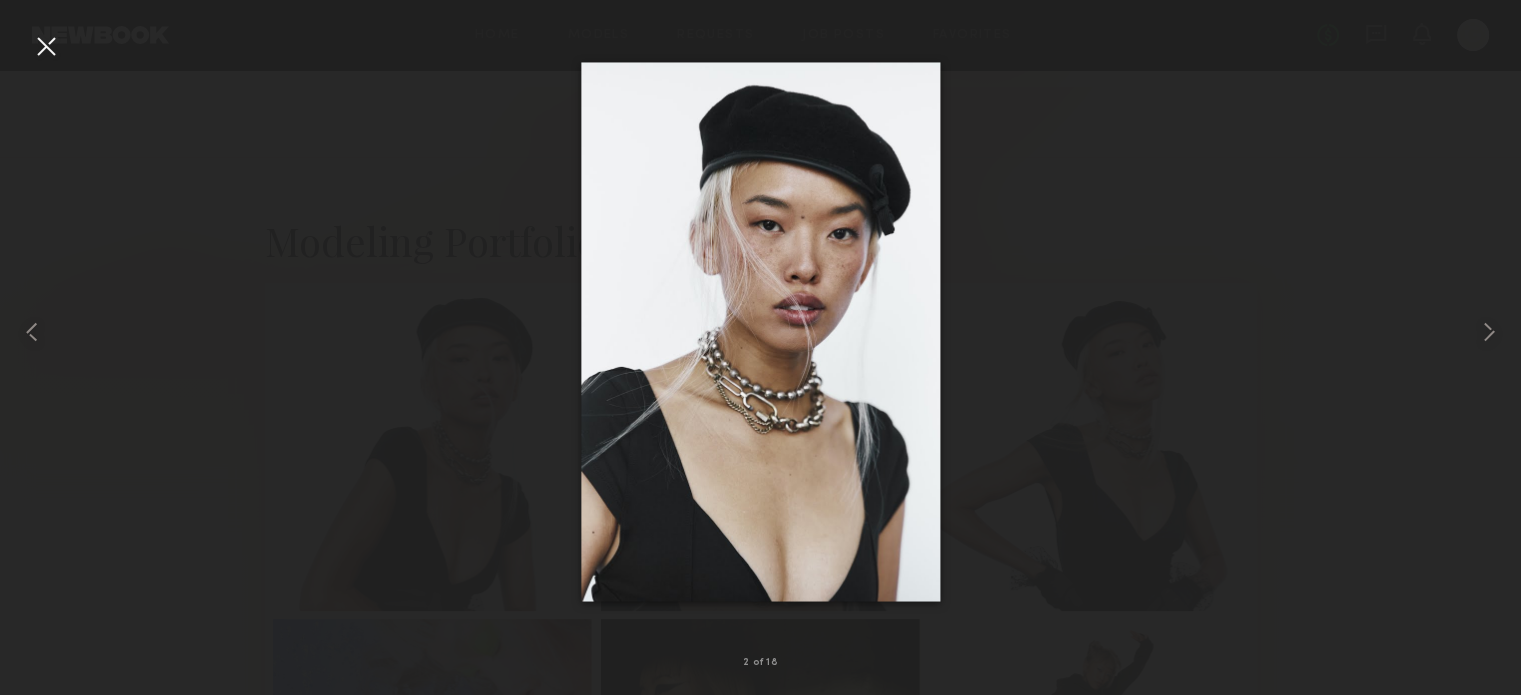 click at bounding box center (760, 331) 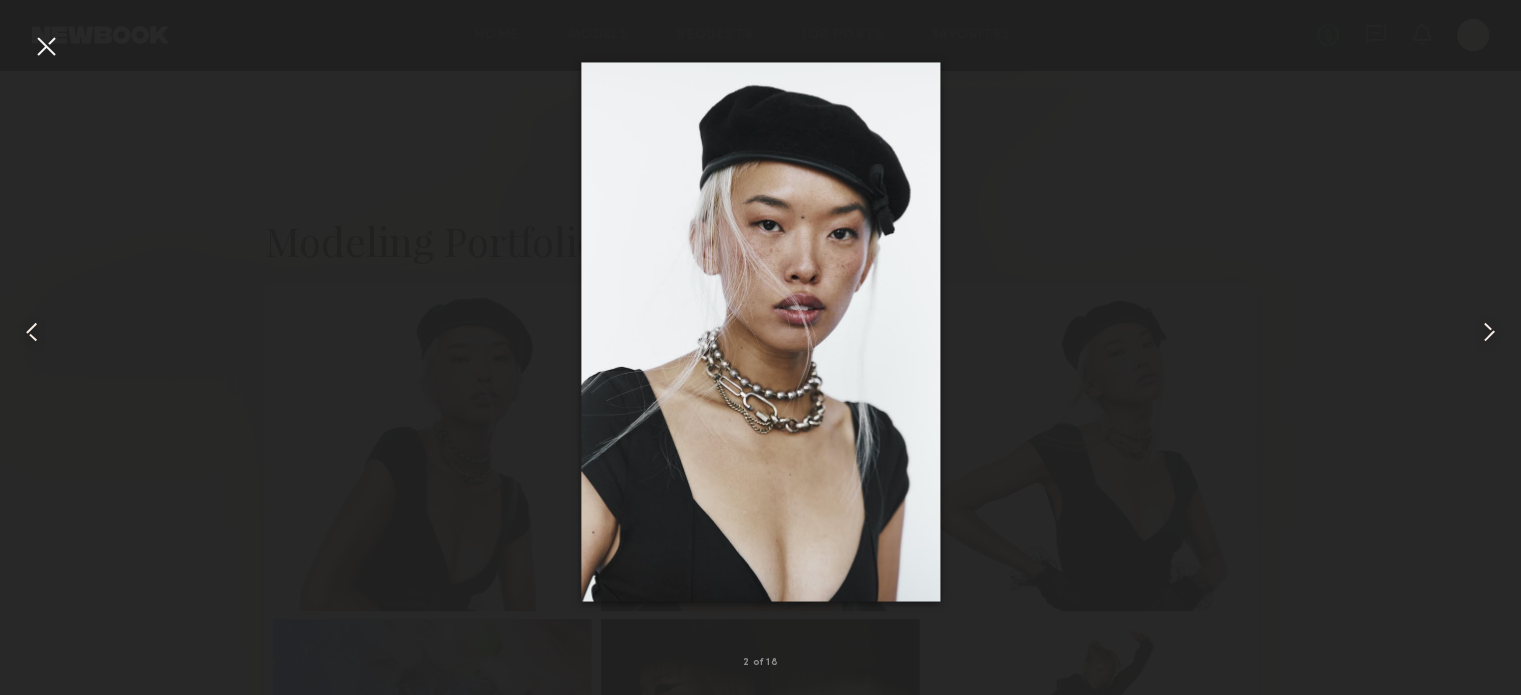 click on "2 of 18" at bounding box center (760, 347) 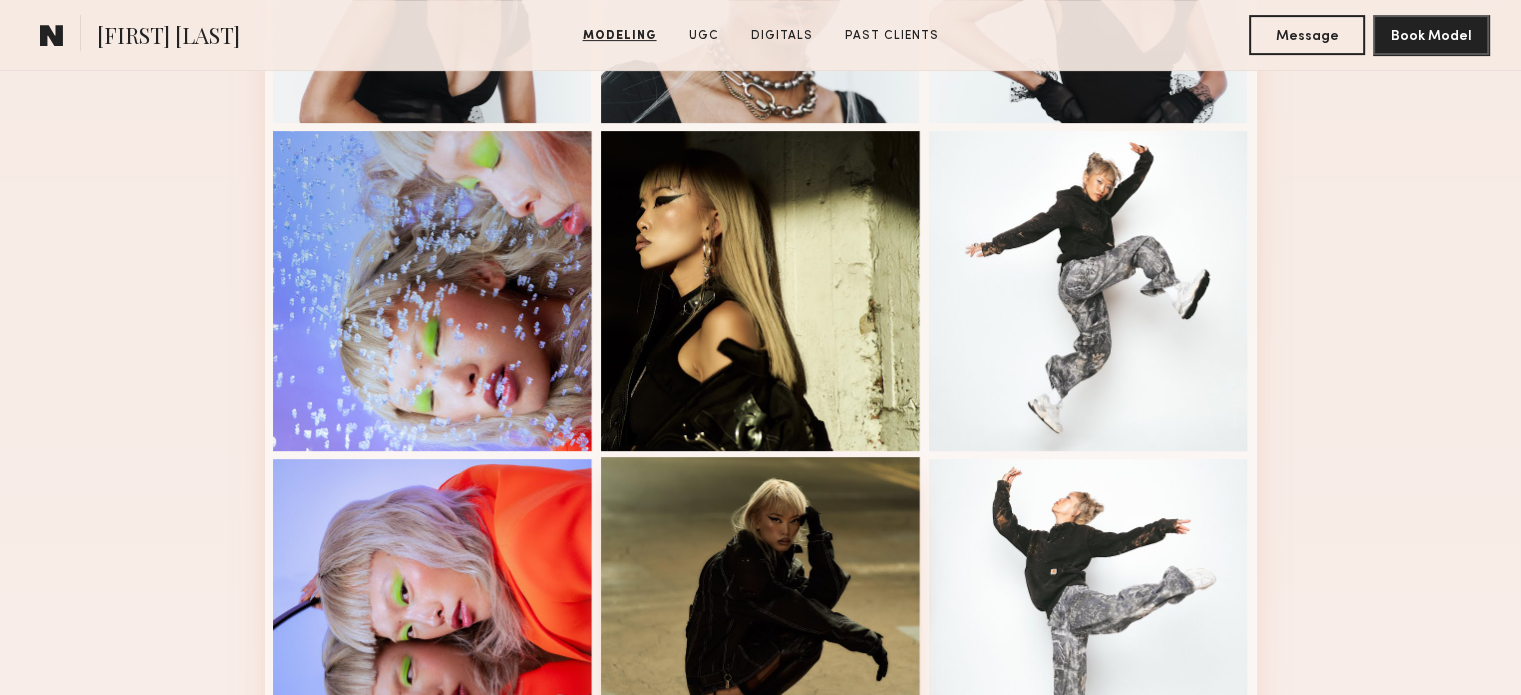 scroll, scrollTop: 800, scrollLeft: 0, axis: vertical 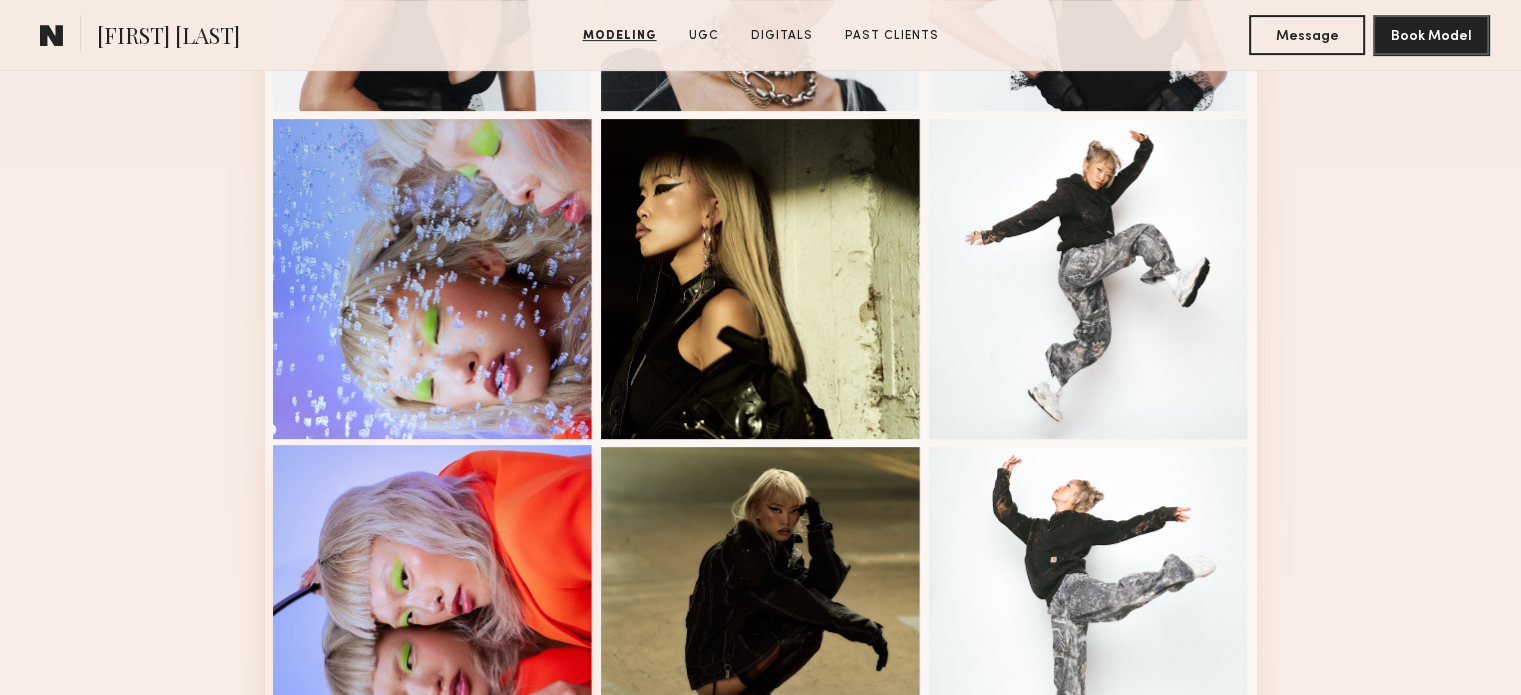 click at bounding box center [433, 605] 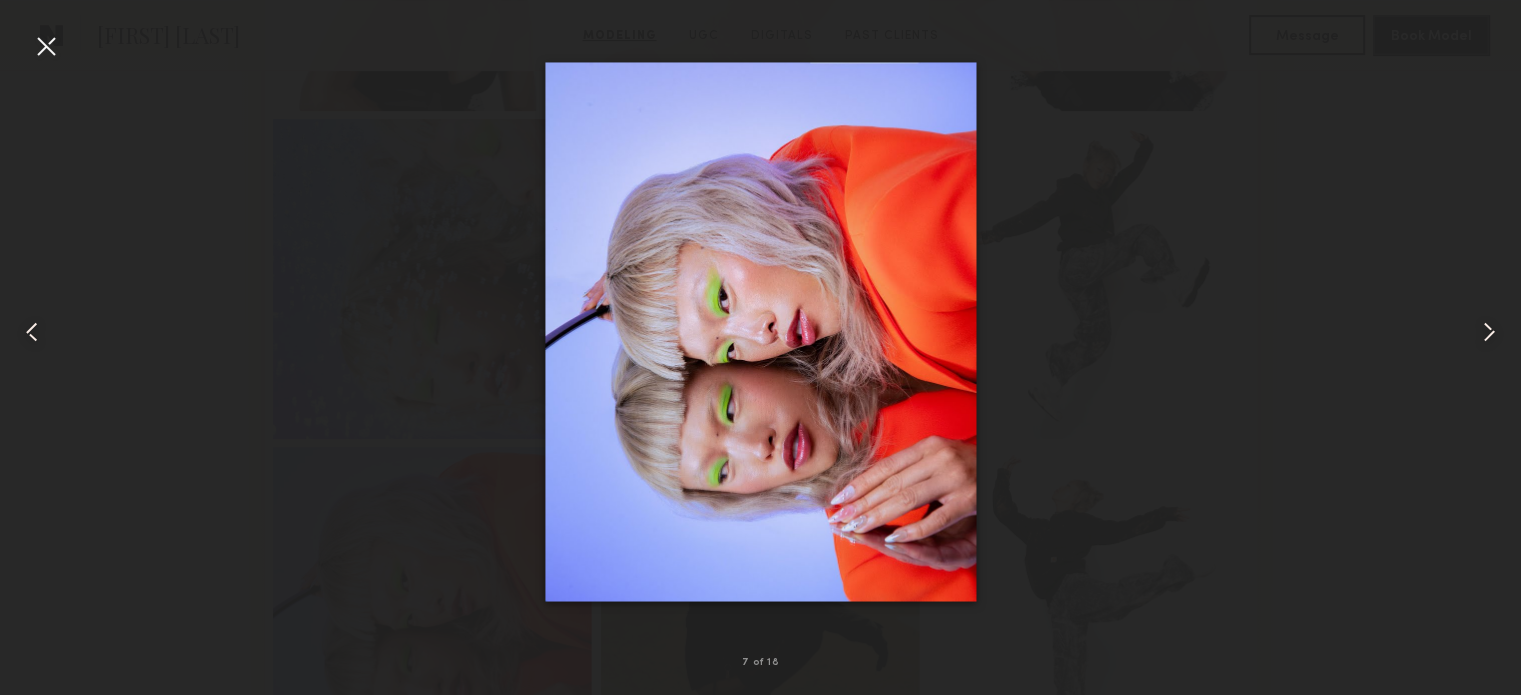click at bounding box center (46, 46) 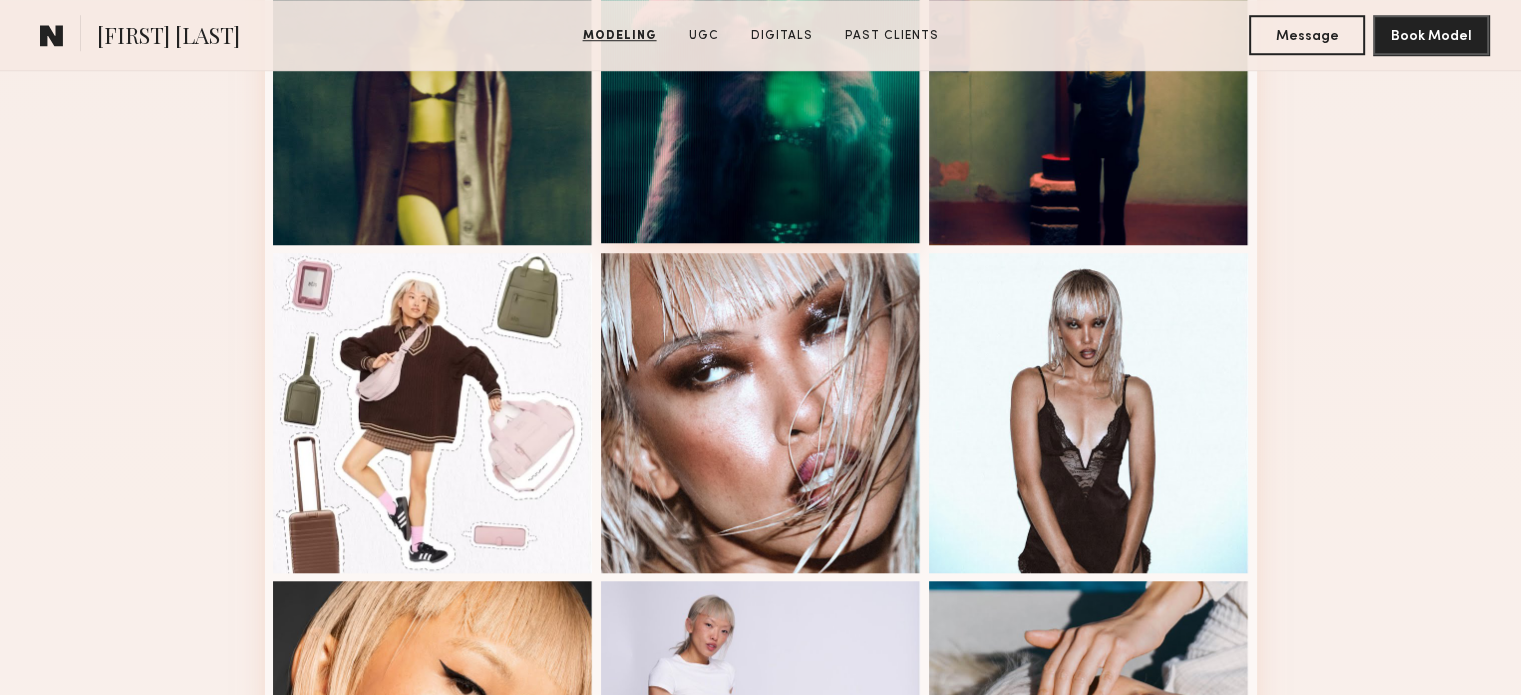 scroll, scrollTop: 1700, scrollLeft: 0, axis: vertical 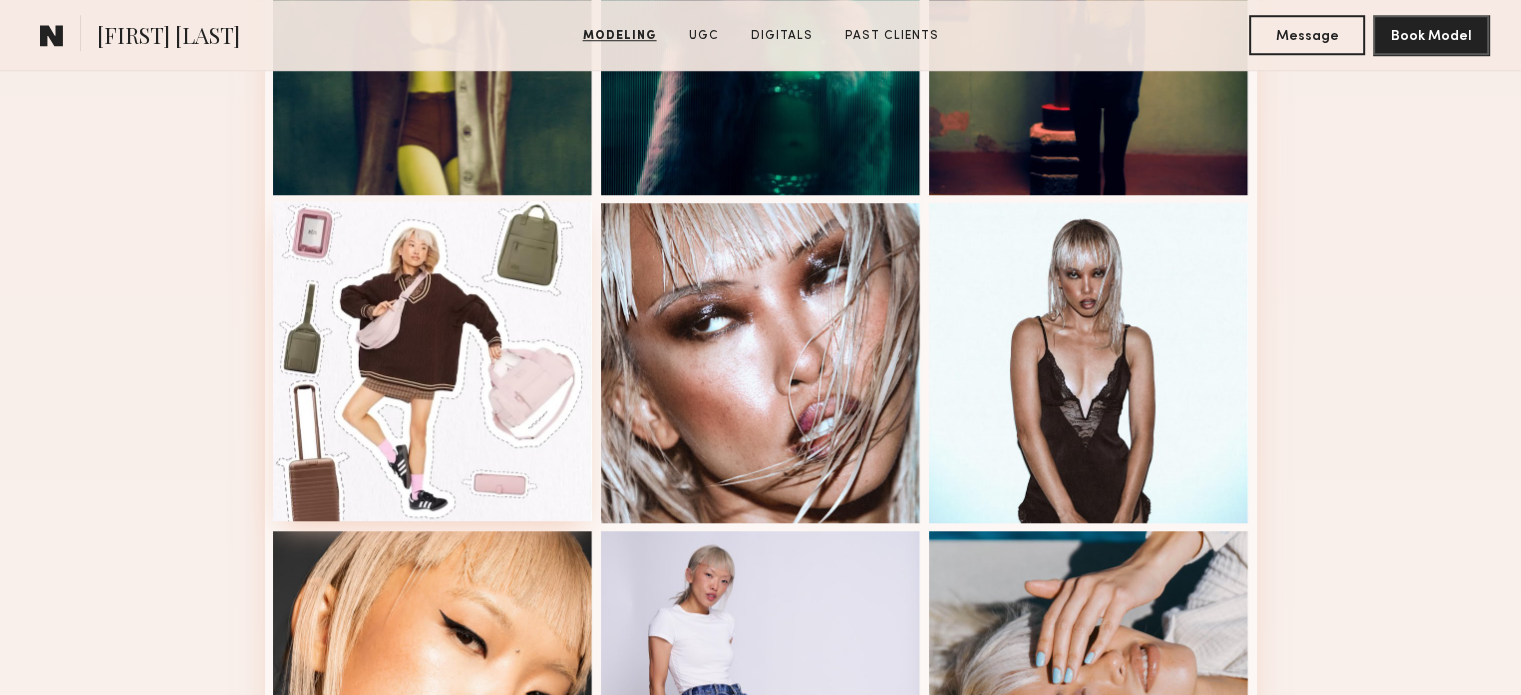 click at bounding box center (433, 361) 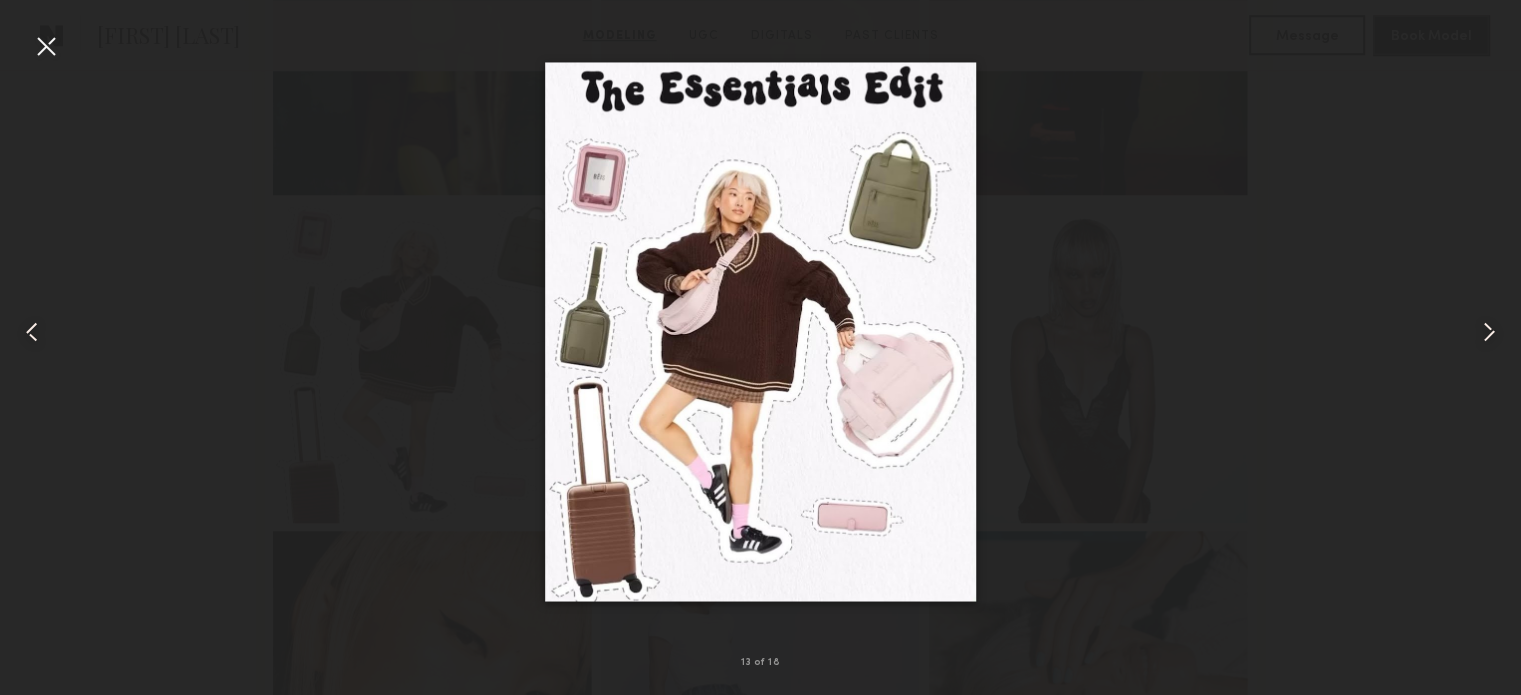 click at bounding box center (1489, 332) 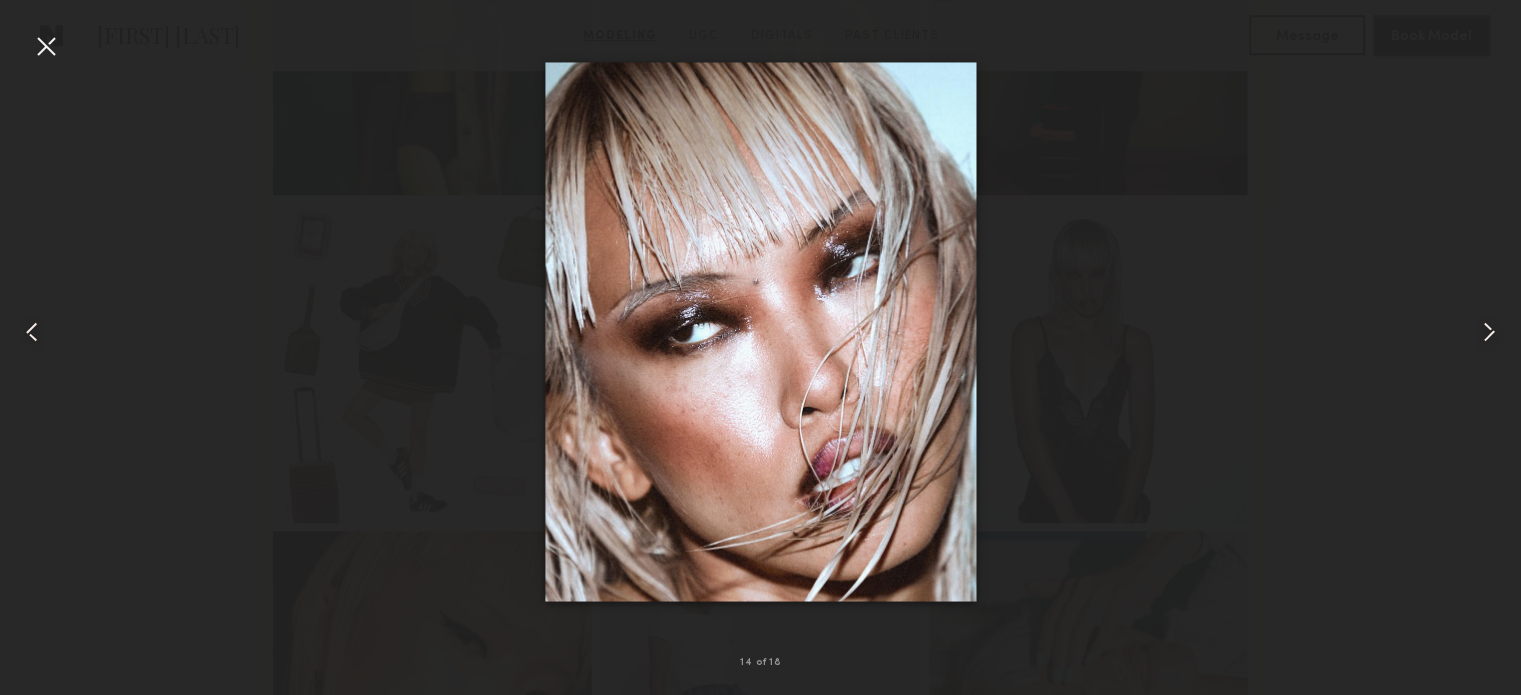 click at bounding box center [1489, 332] 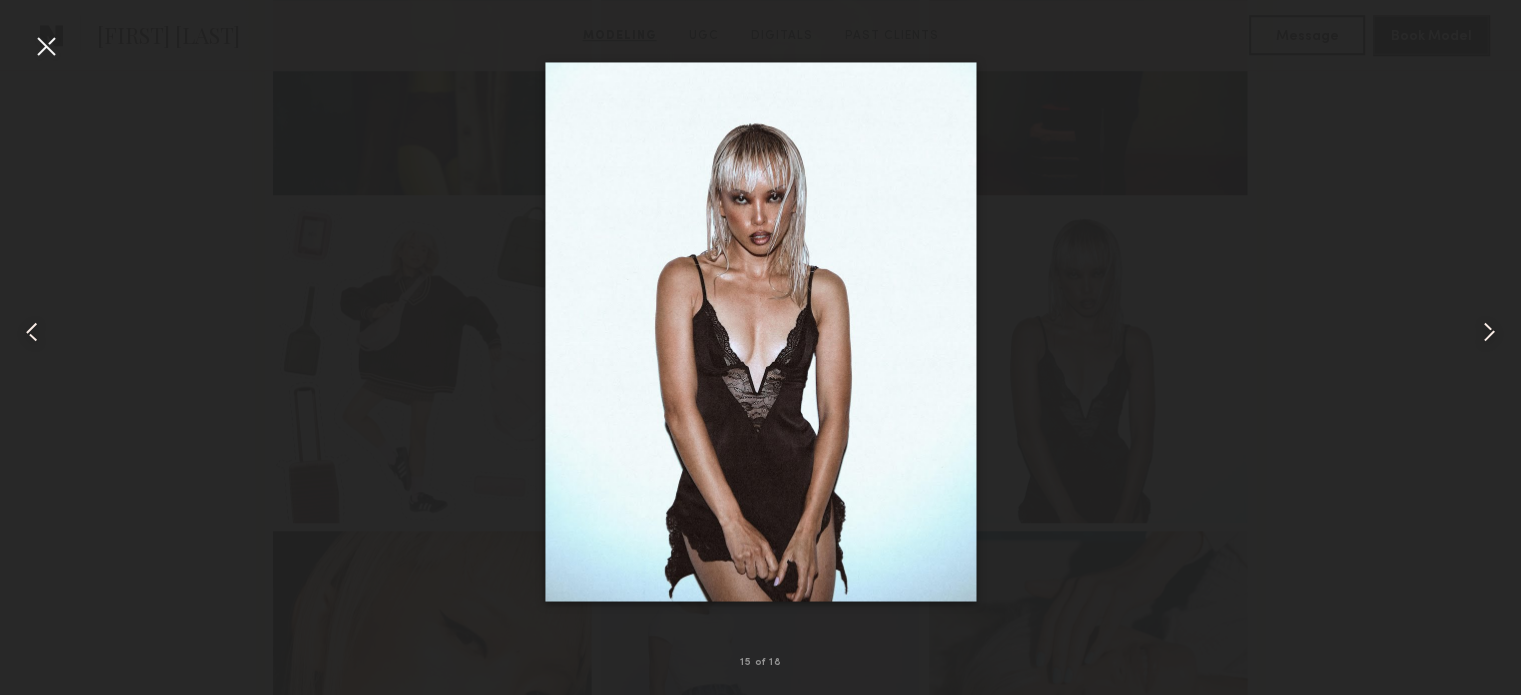 click at bounding box center (1489, 332) 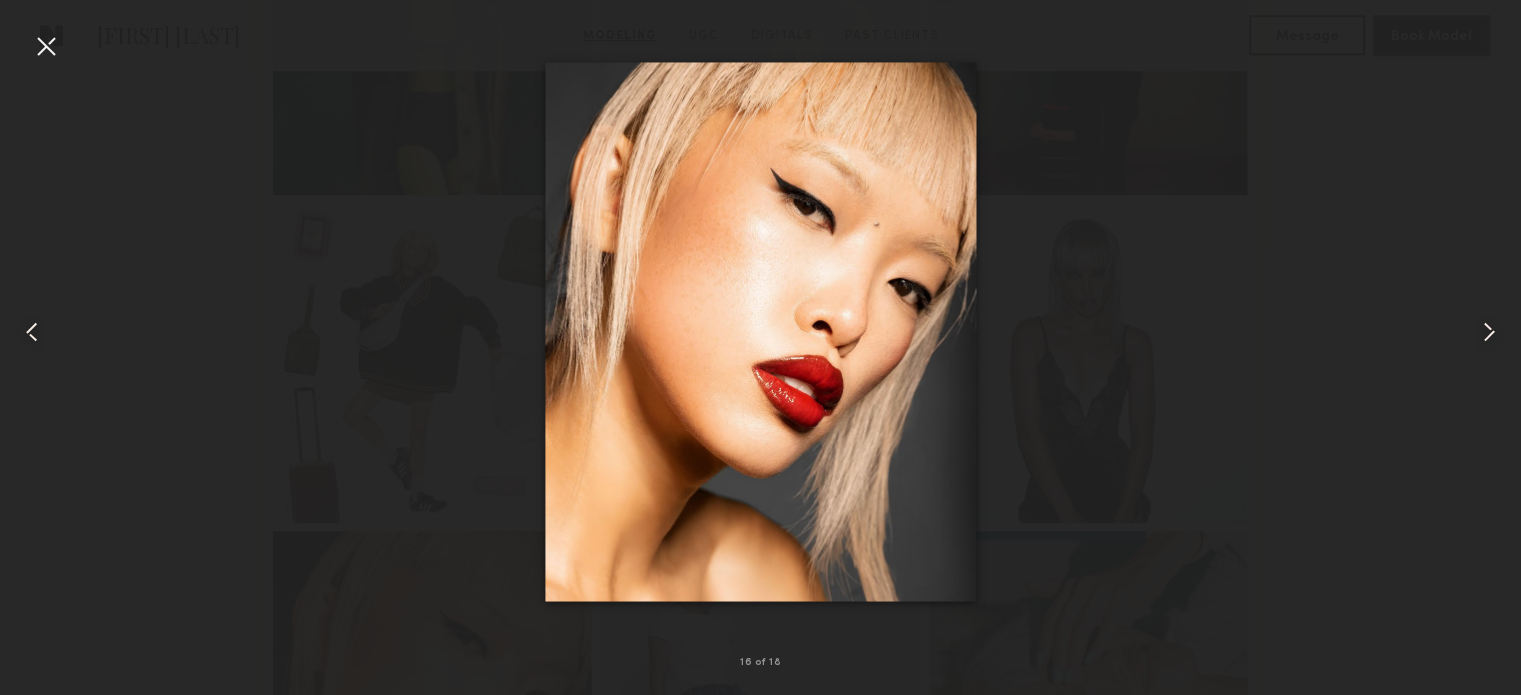 drag, startPoint x: 1442, startPoint y: 324, endPoint x: 1452, endPoint y: 332, distance: 12.806249 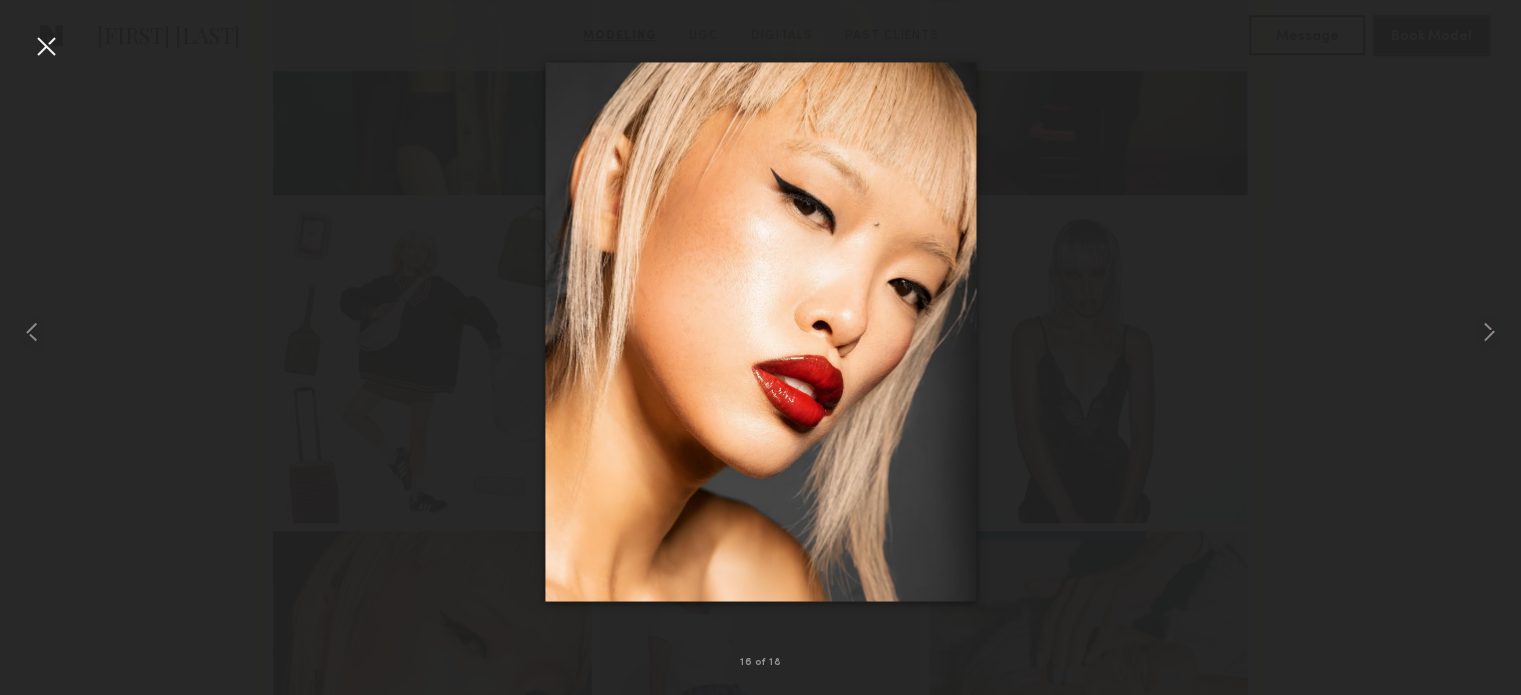 click at bounding box center (46, 46) 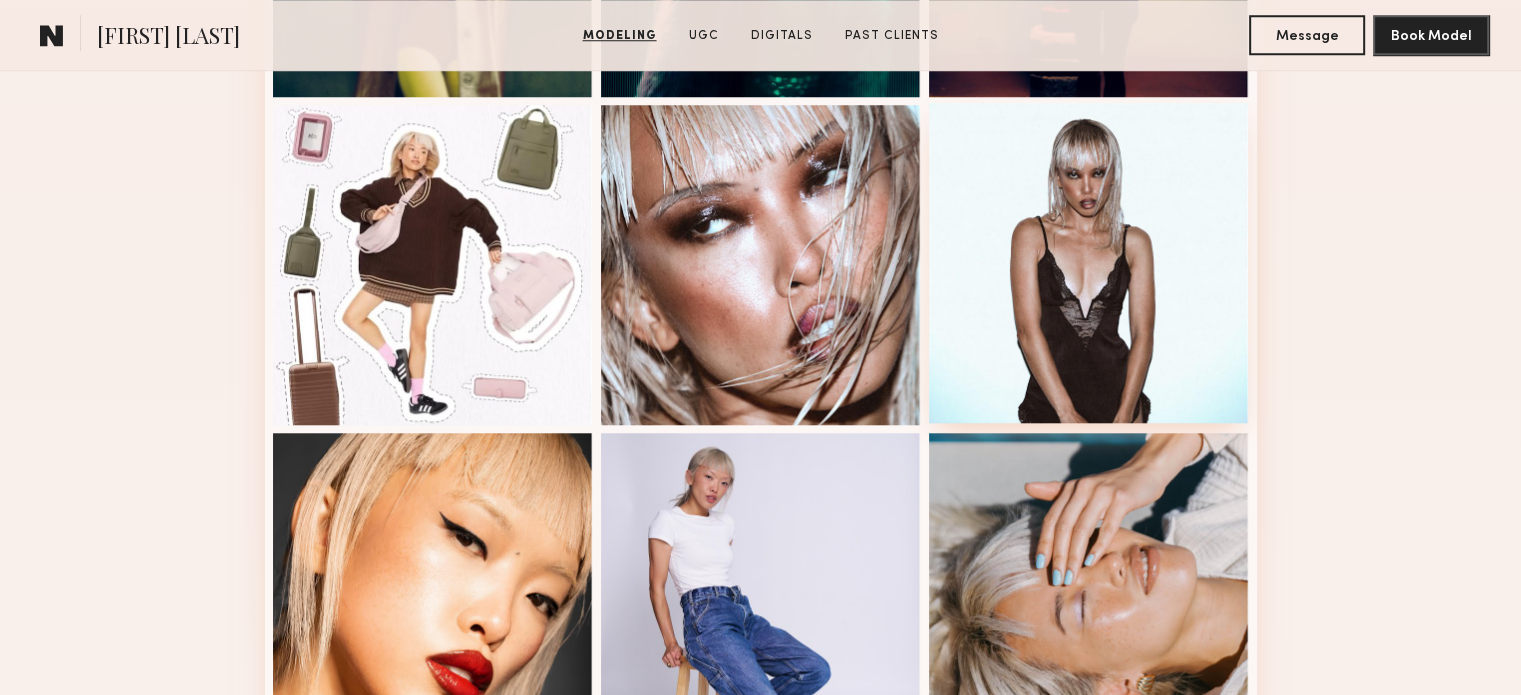 scroll, scrollTop: 1800, scrollLeft: 0, axis: vertical 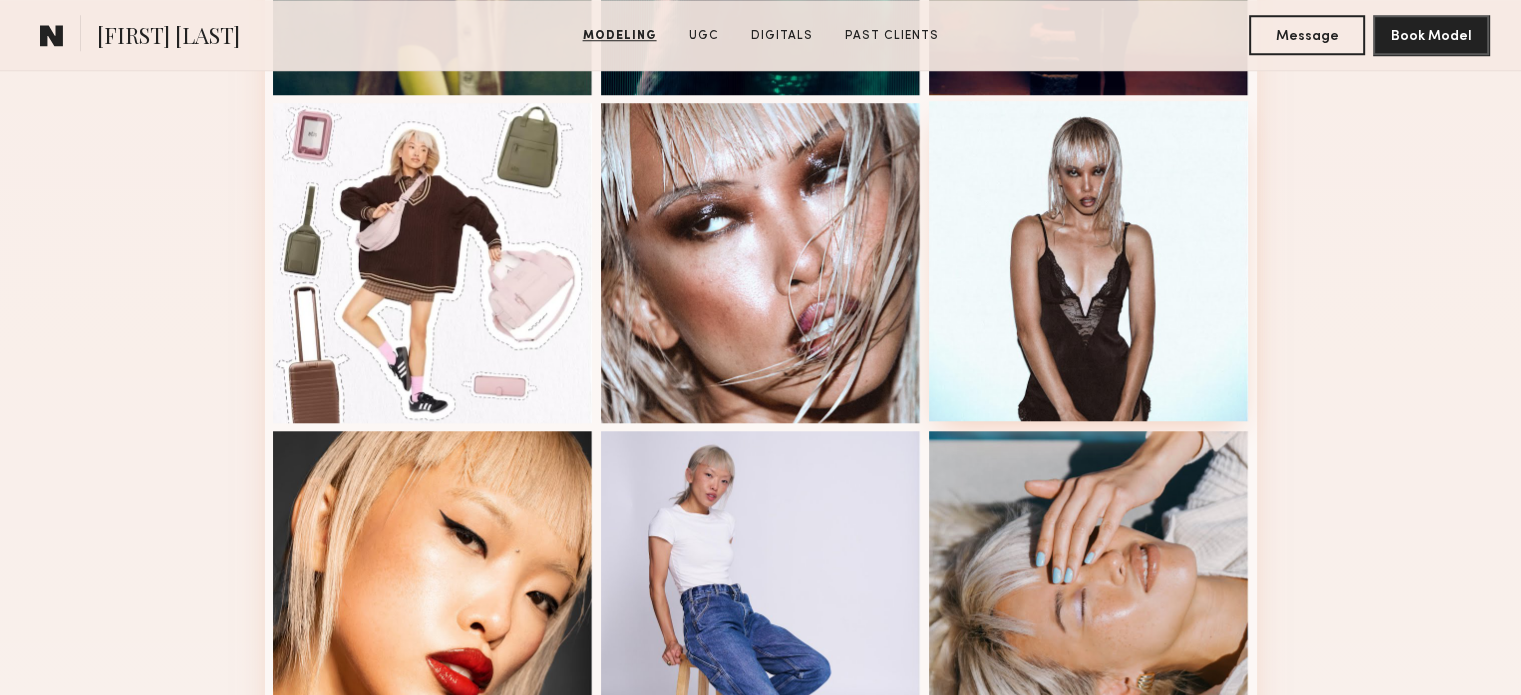 click at bounding box center [1089, 261] 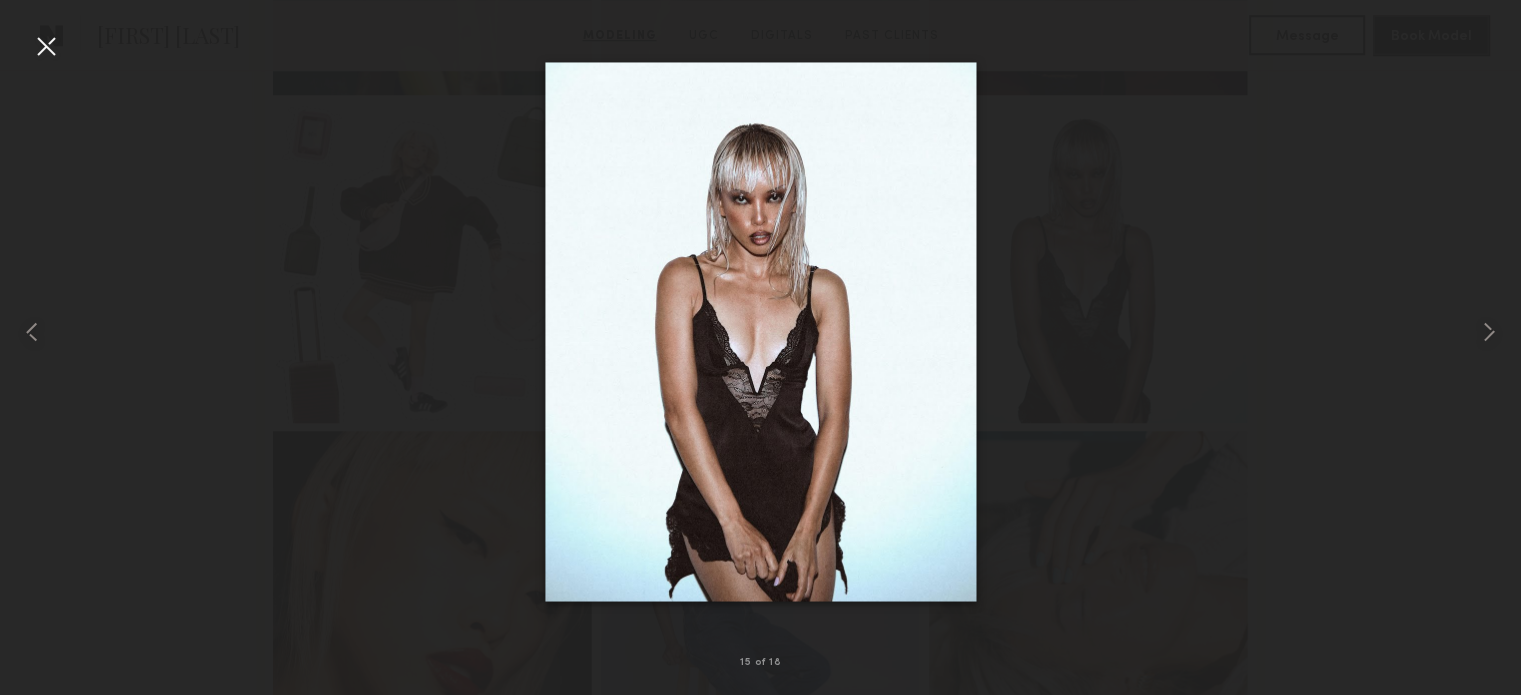click at bounding box center [46, 46] 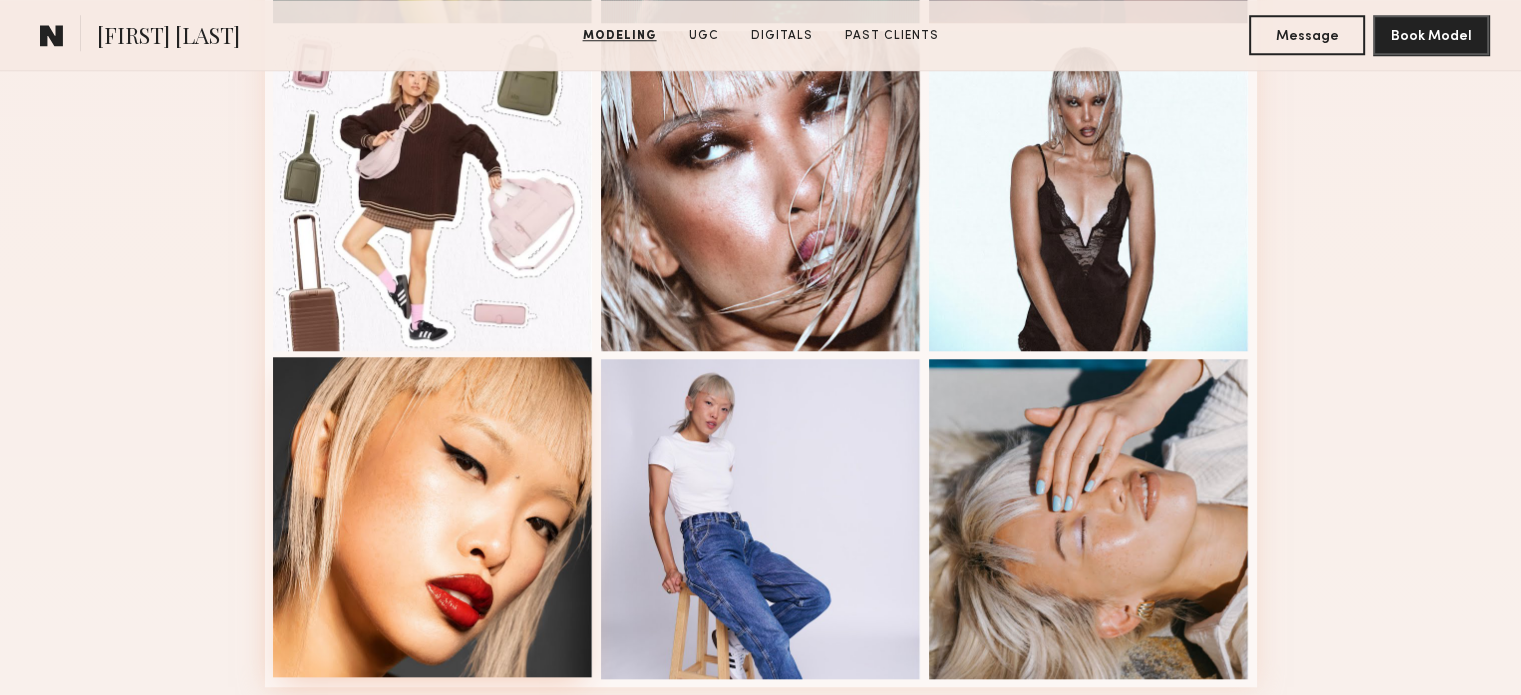scroll, scrollTop: 2100, scrollLeft: 0, axis: vertical 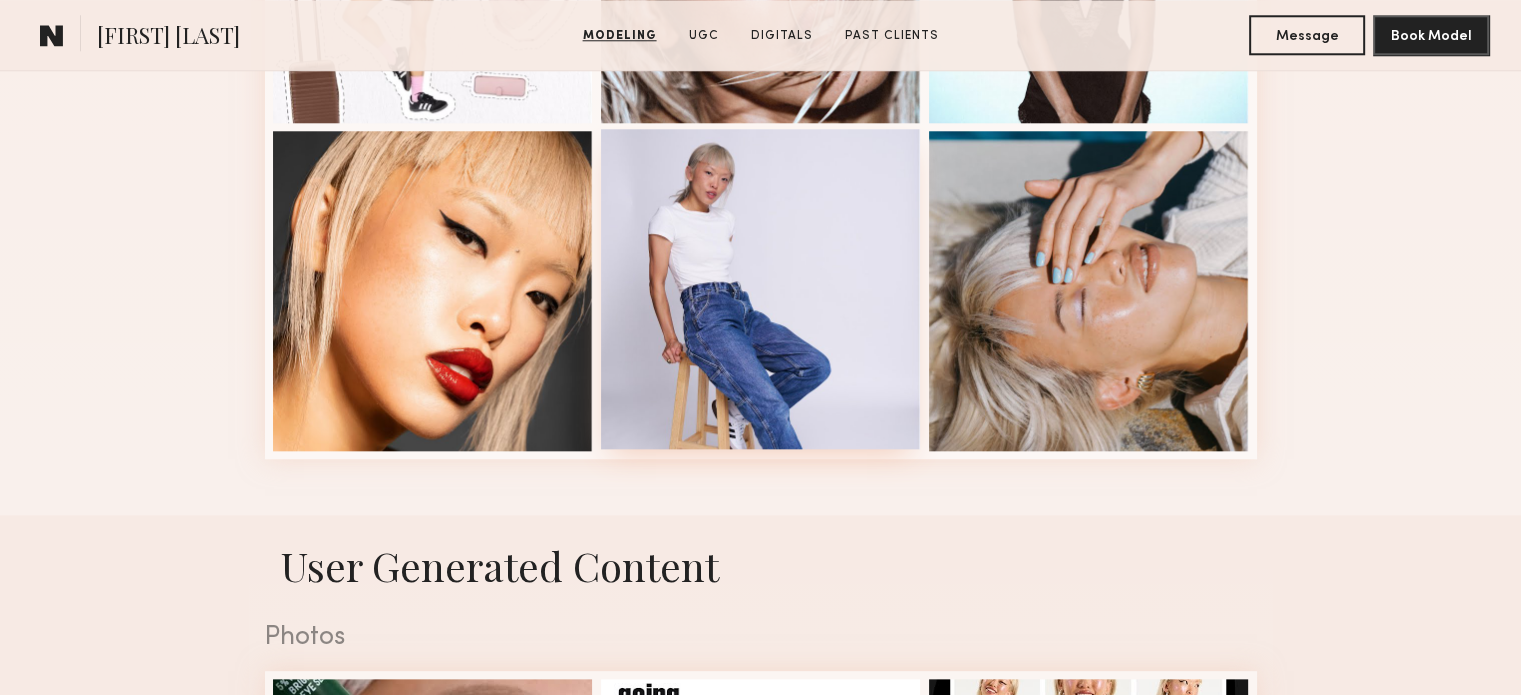 click at bounding box center (761, 289) 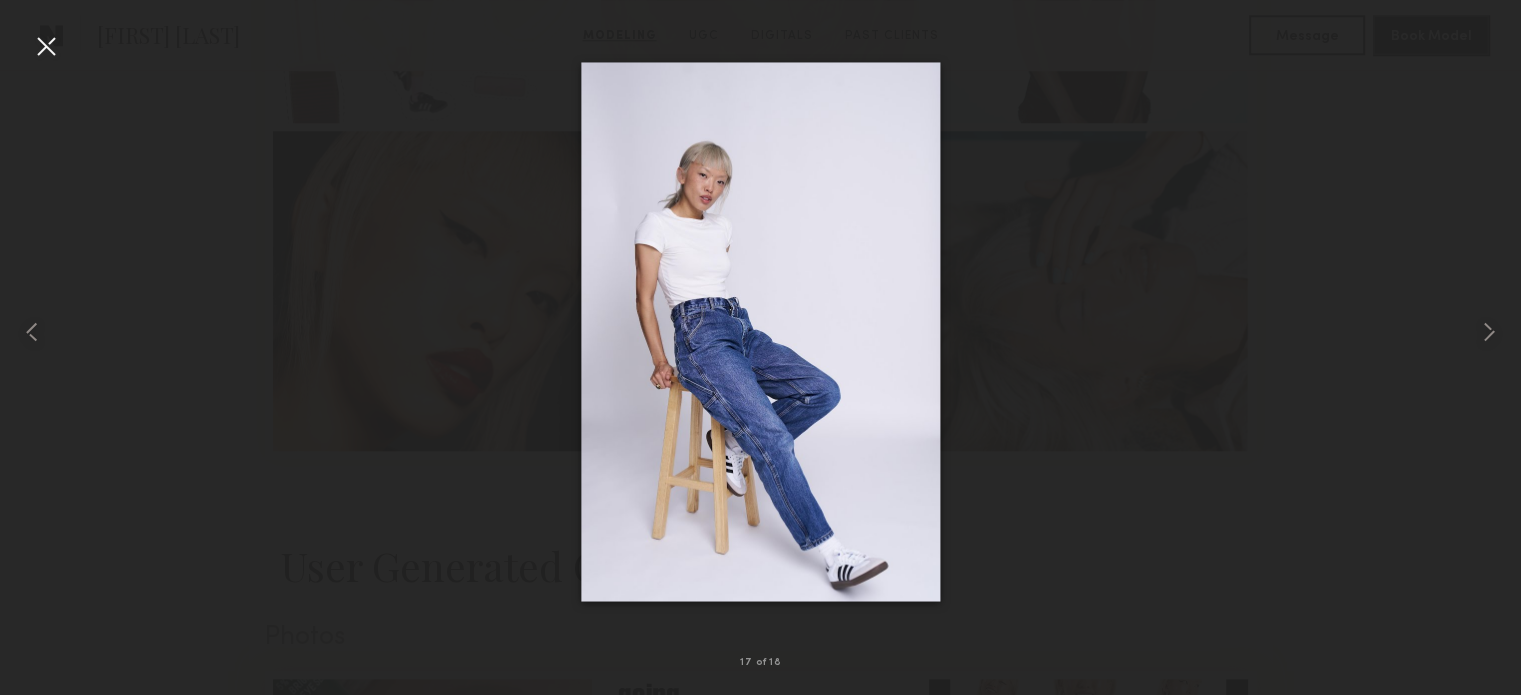 click at bounding box center (46, 46) 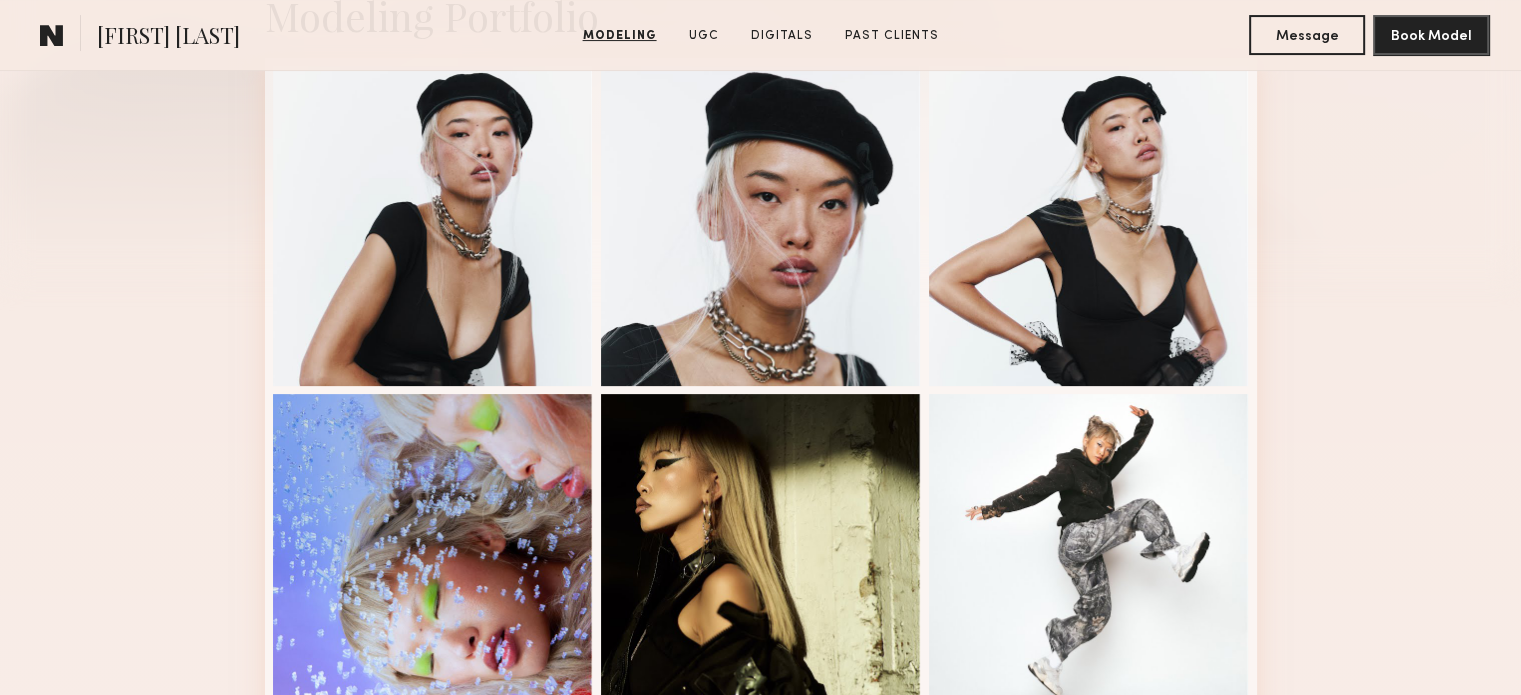 scroll, scrollTop: 500, scrollLeft: 0, axis: vertical 